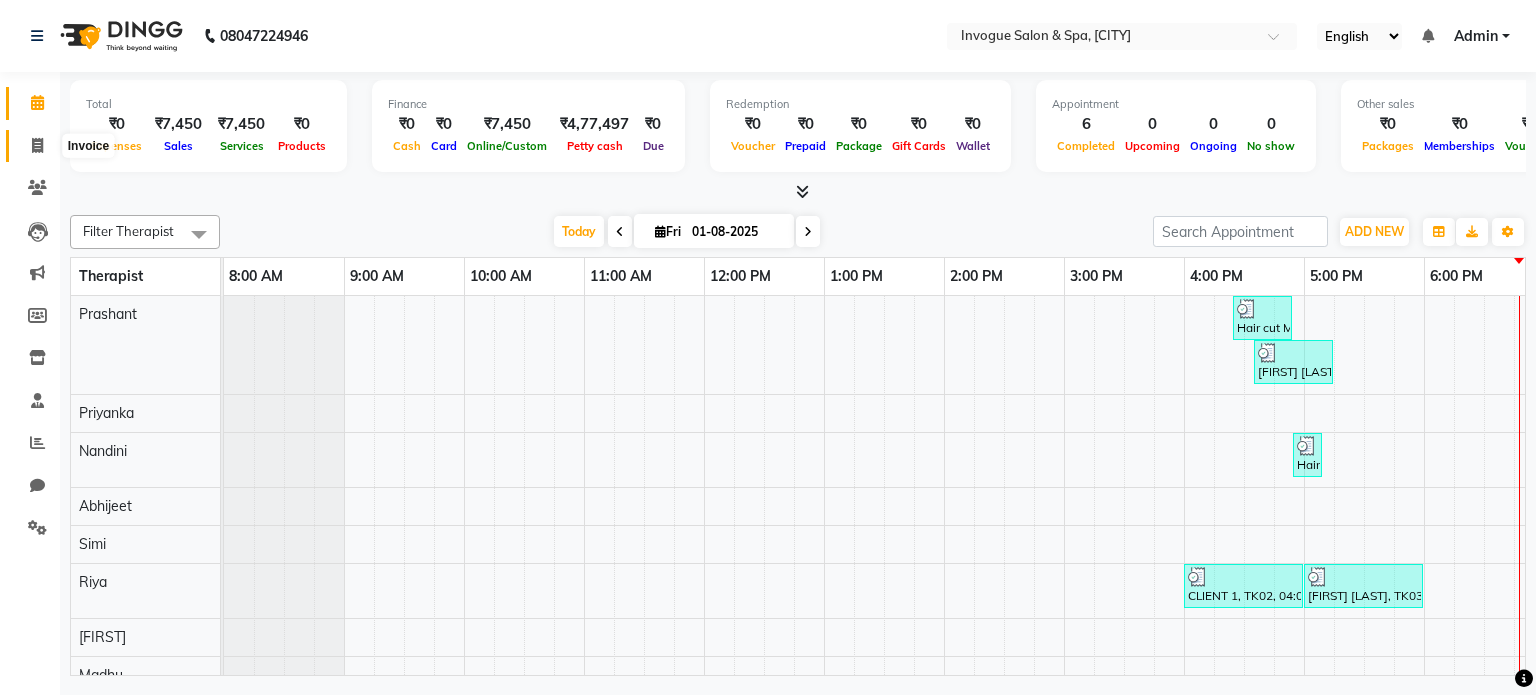 scroll, scrollTop: 0, scrollLeft: 0, axis: both 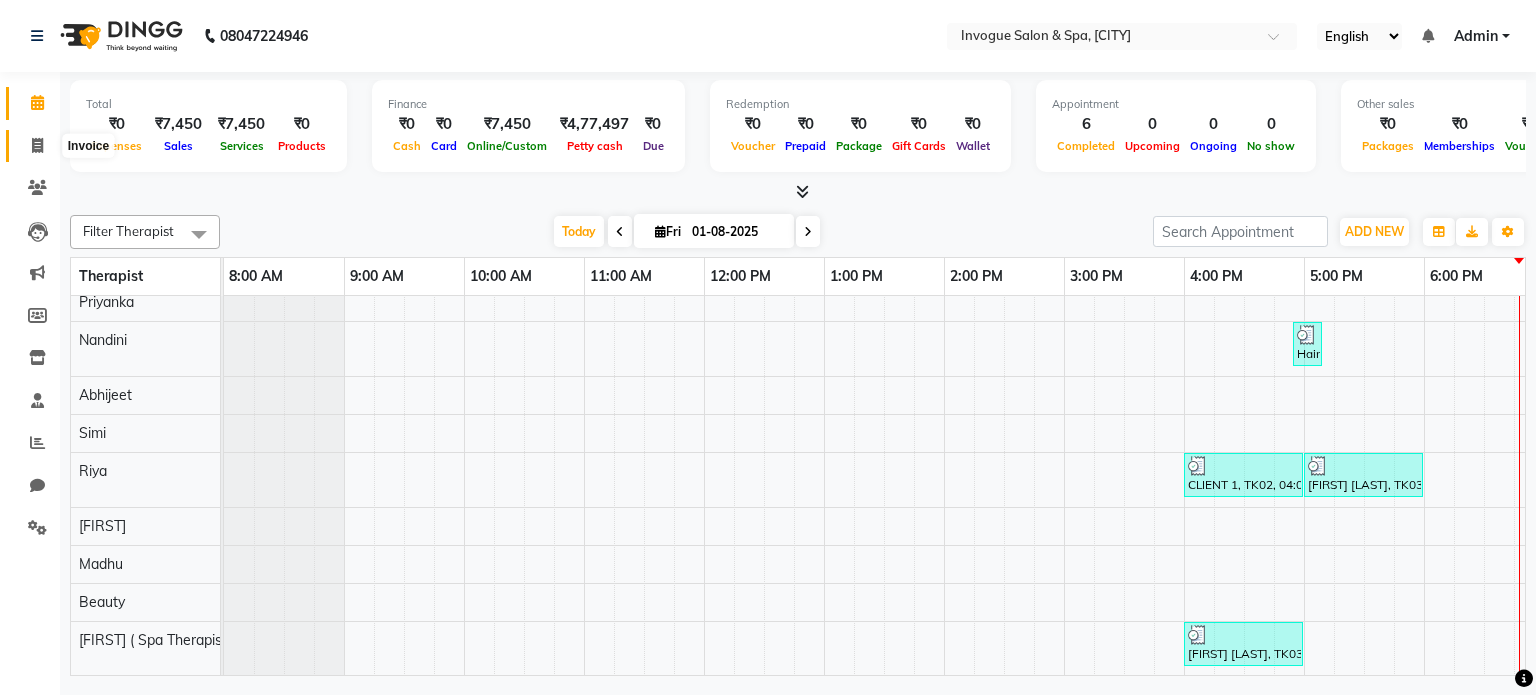 click 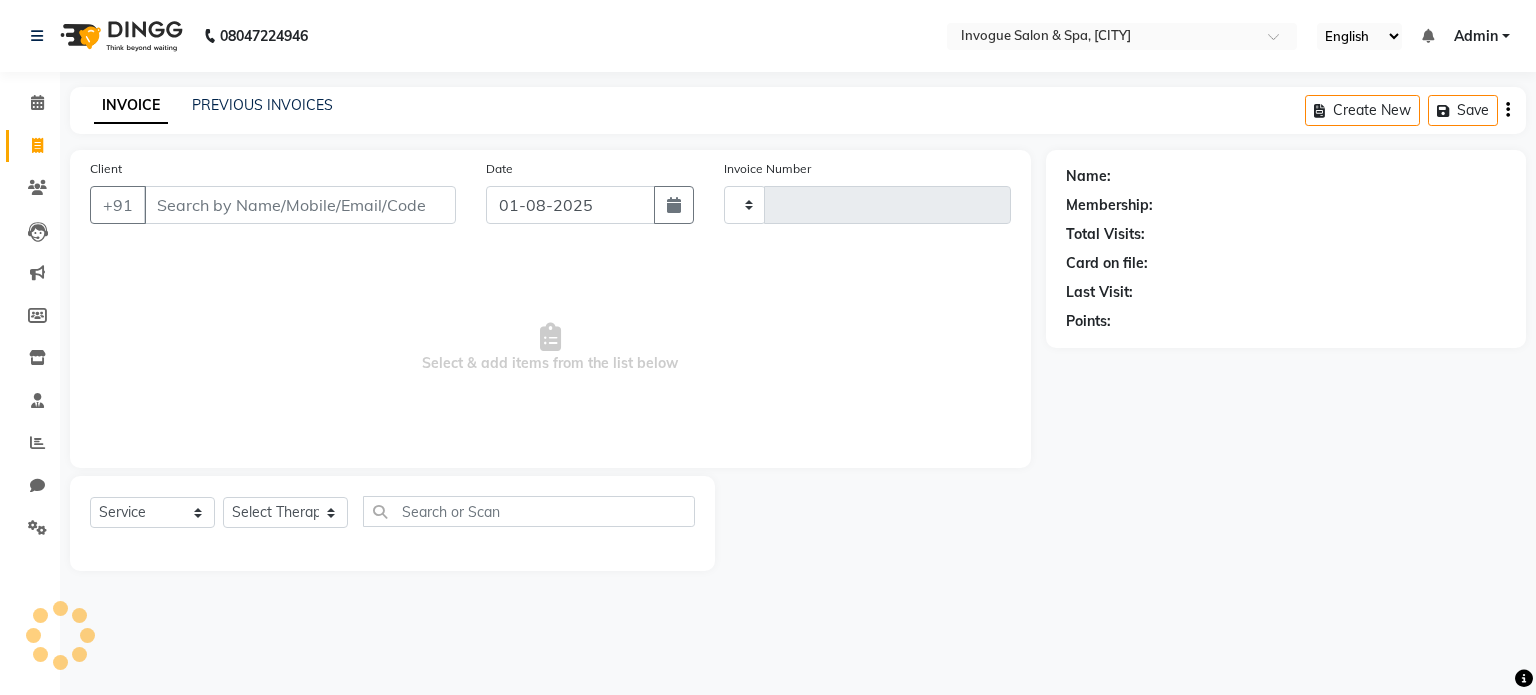 type on "0391" 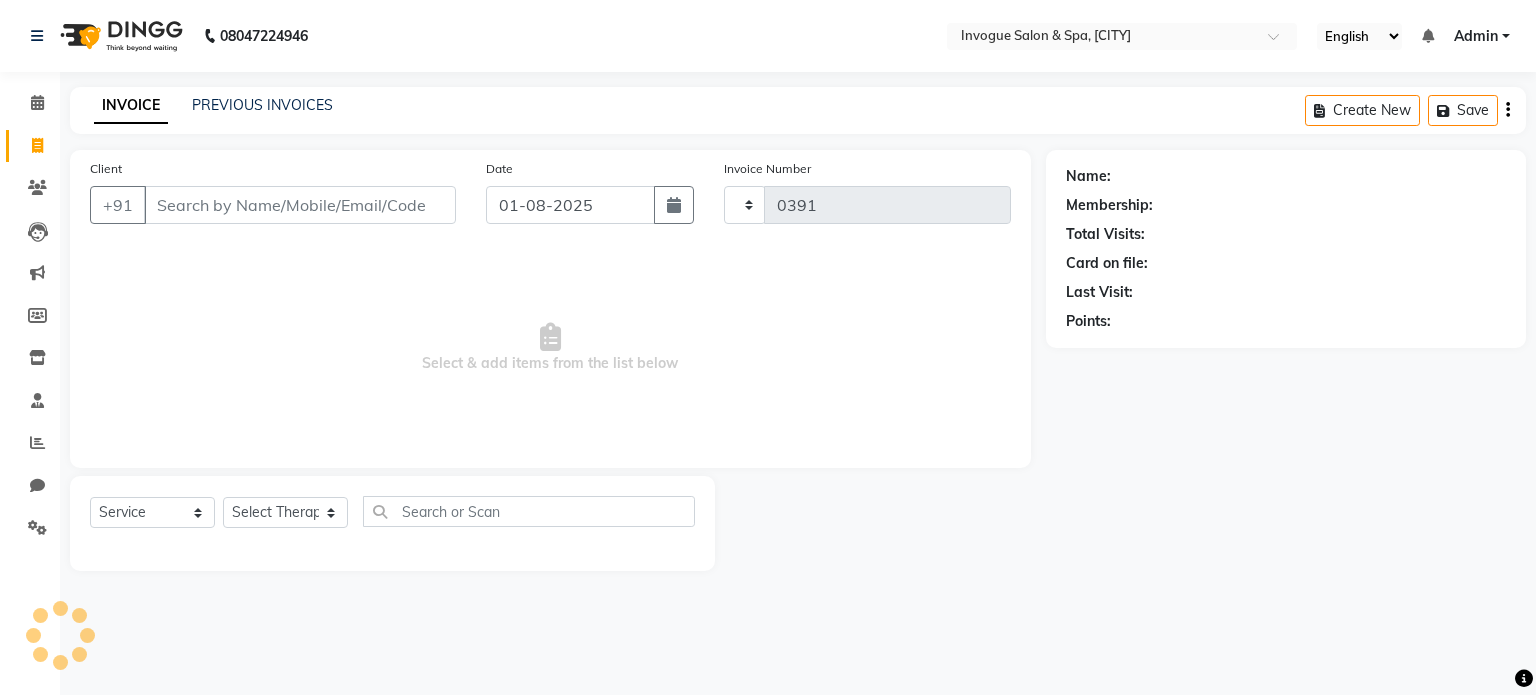 select on "8086" 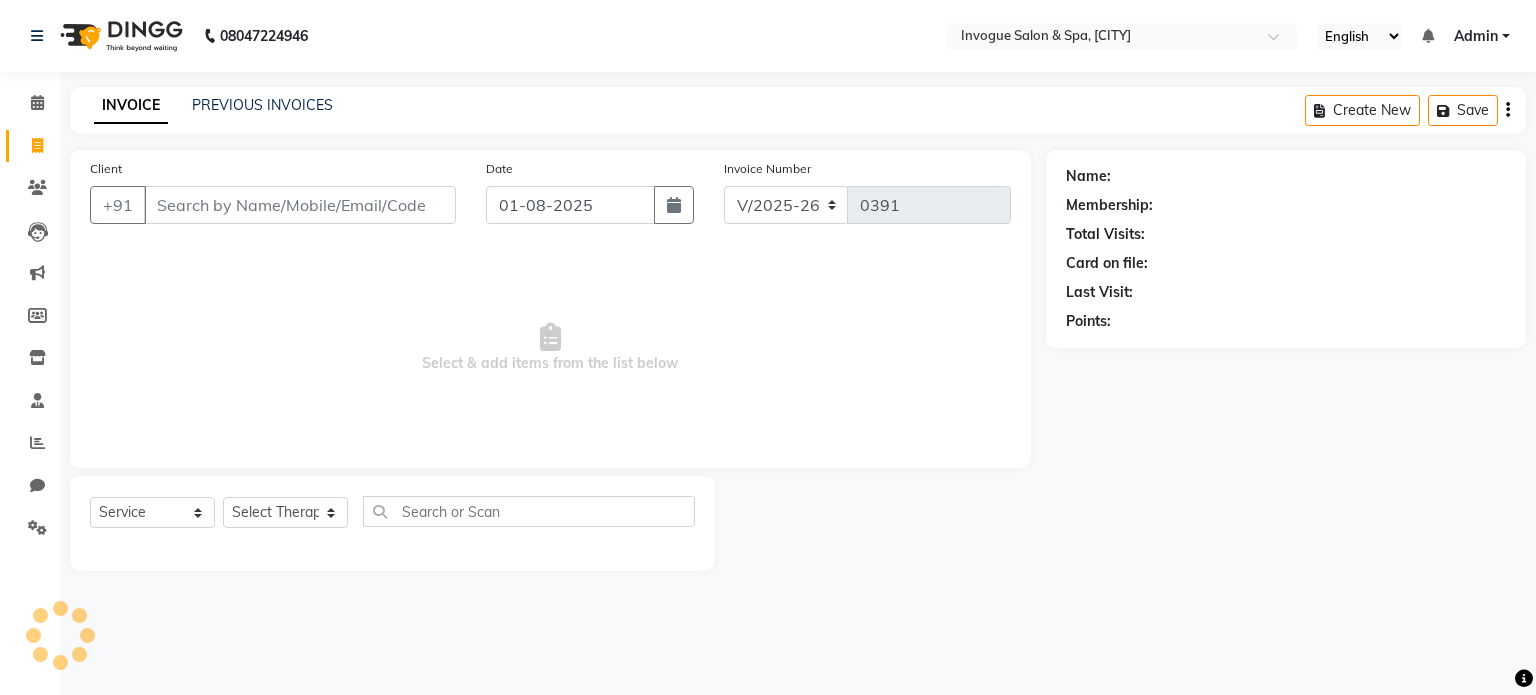 click on "Client" at bounding box center [300, 205] 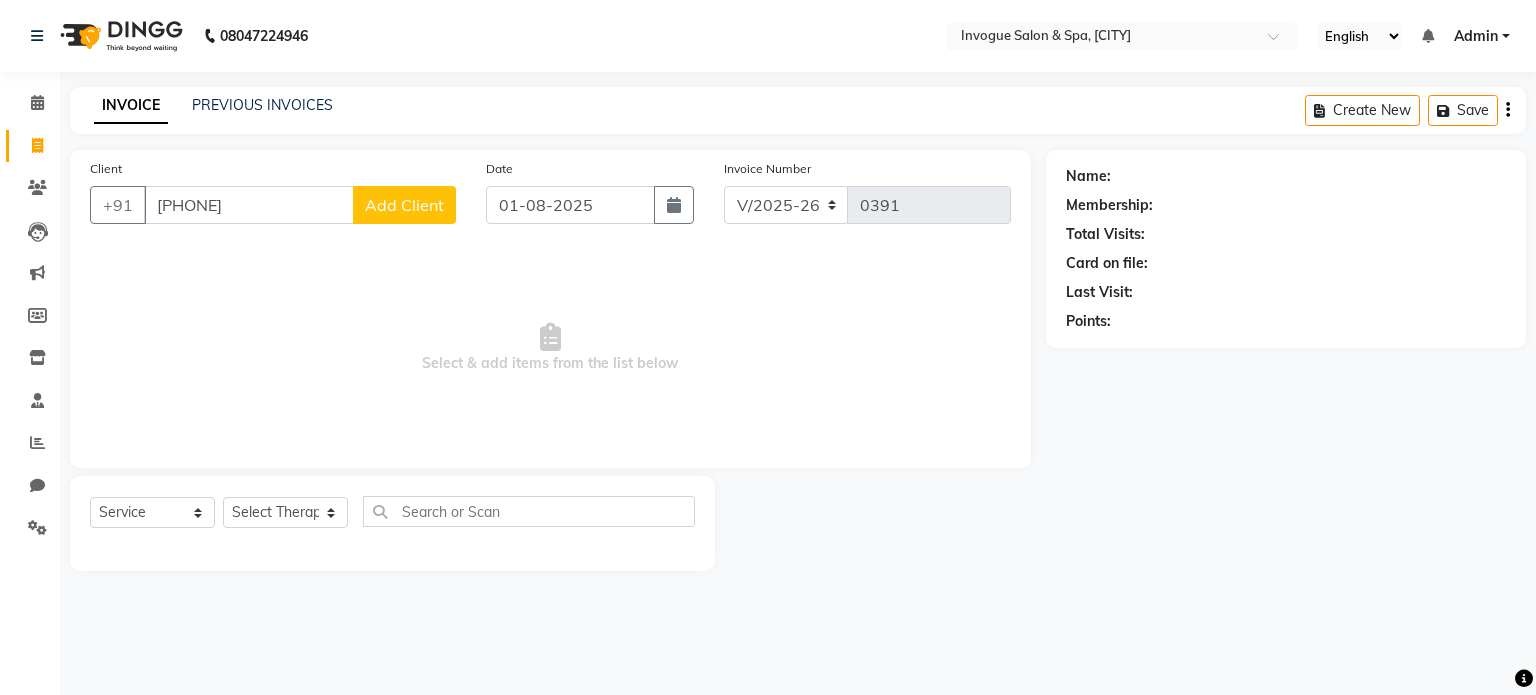 type on "[PHONE]" 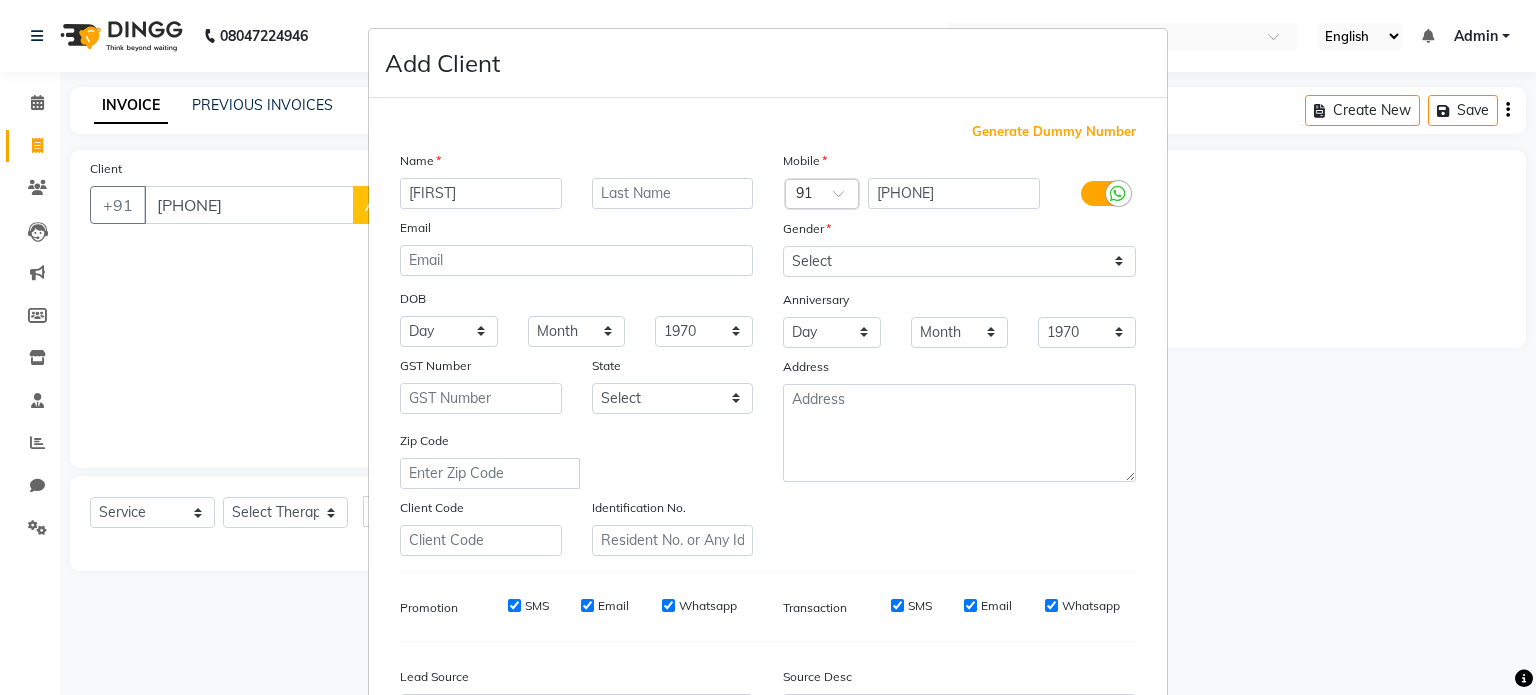 type on "[FIRST]" 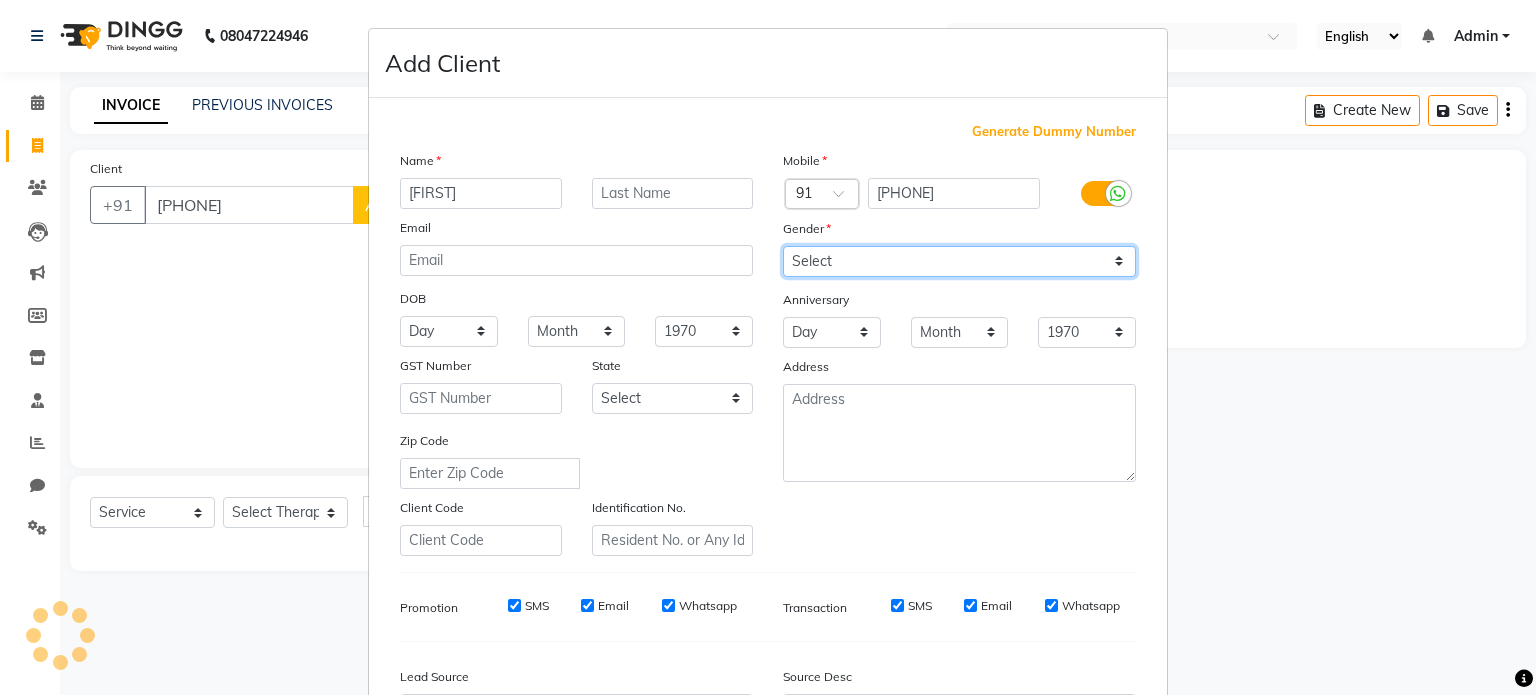 click on "Select Male Female Other Prefer Not To Say" at bounding box center [959, 261] 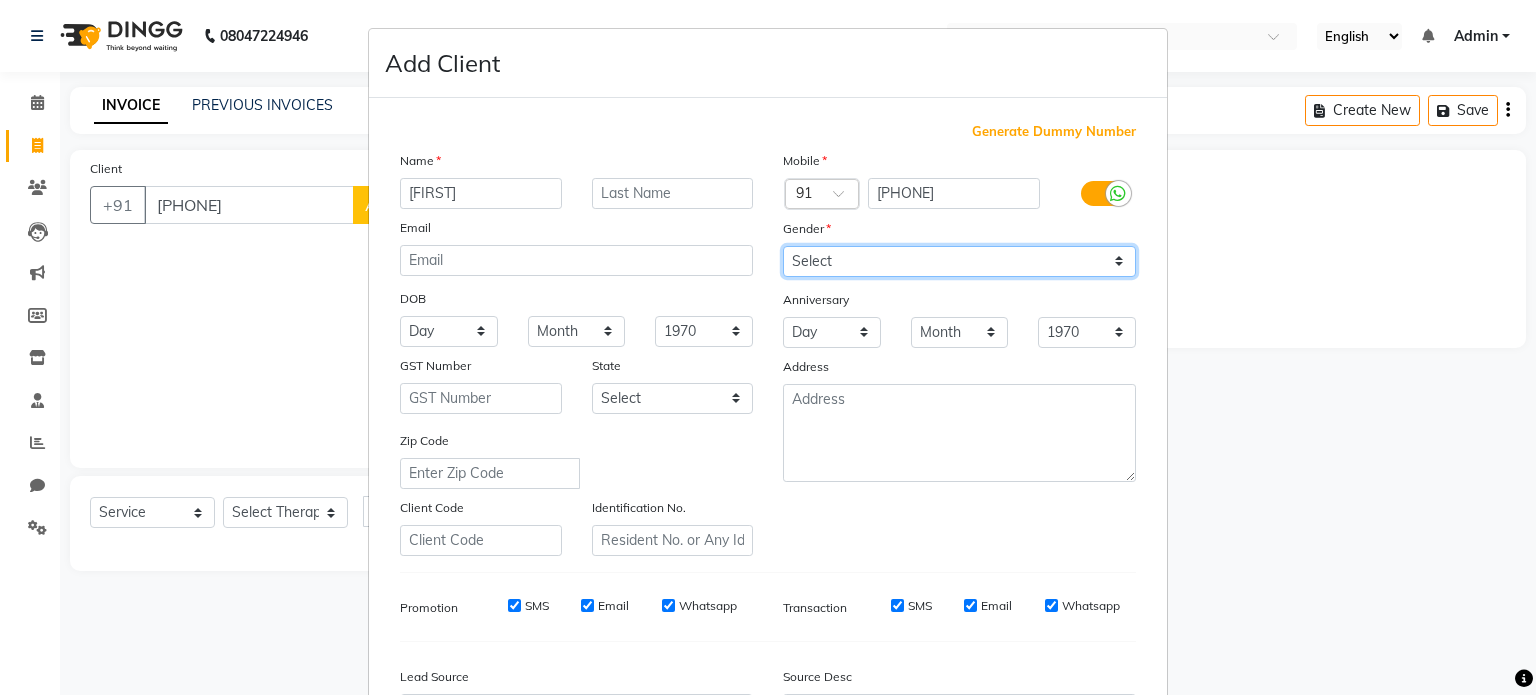 select on "female" 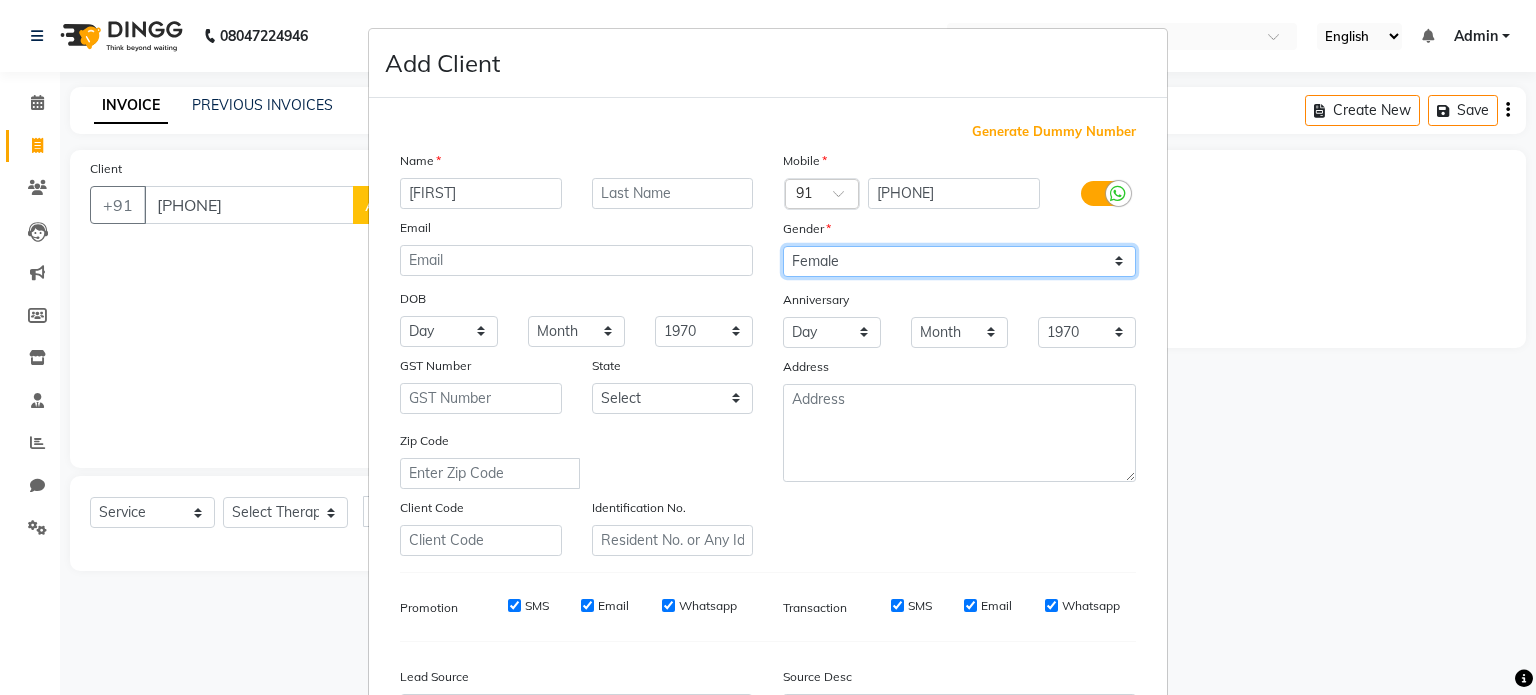 click on "Select Male Female Other Prefer Not To Say" at bounding box center [959, 261] 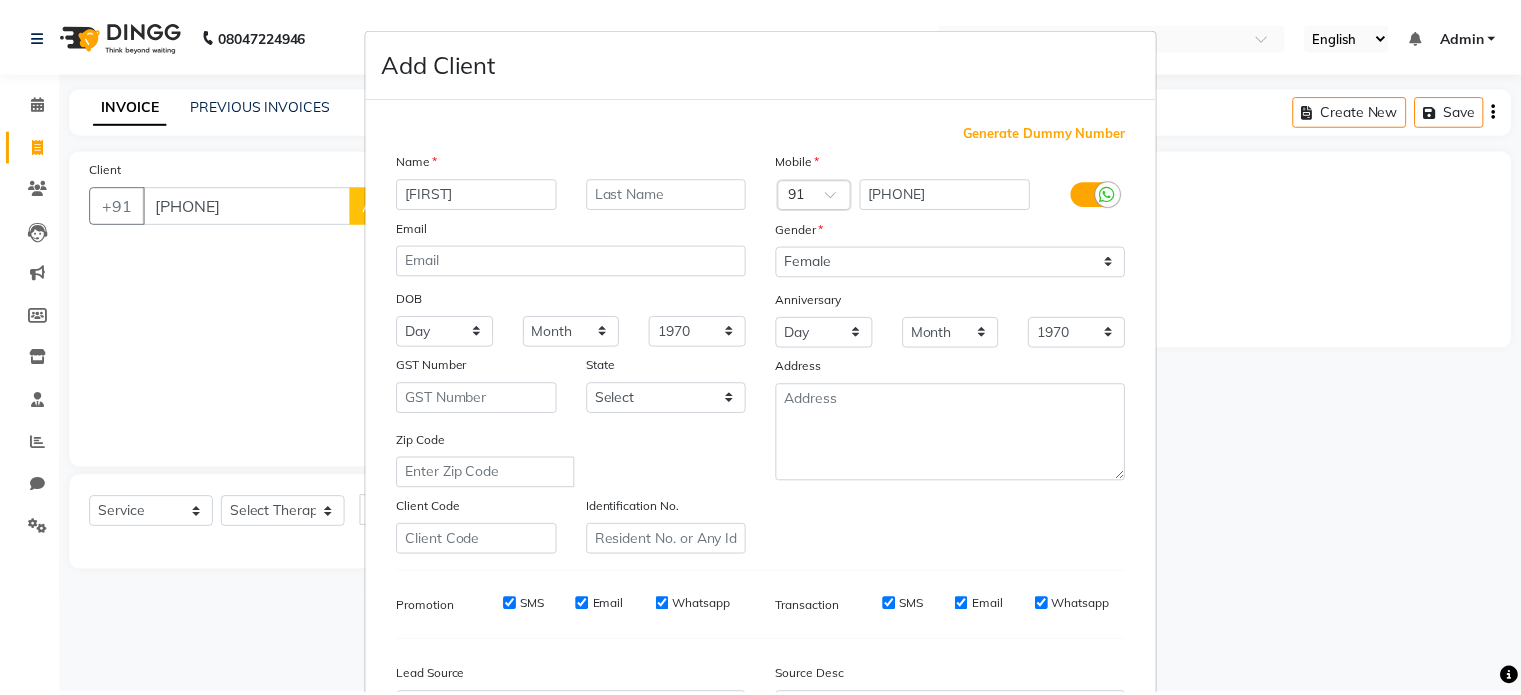 scroll, scrollTop: 237, scrollLeft: 0, axis: vertical 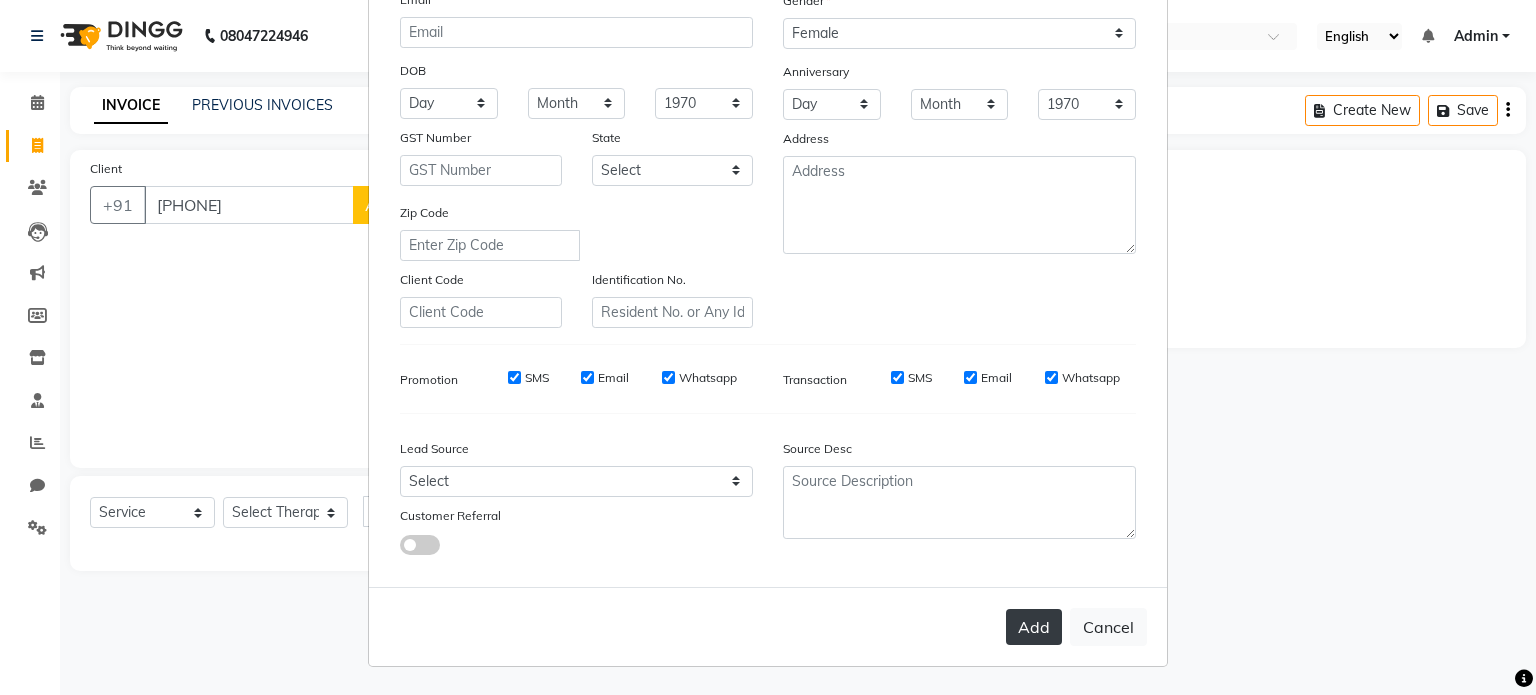 click on "Add" at bounding box center [1034, 627] 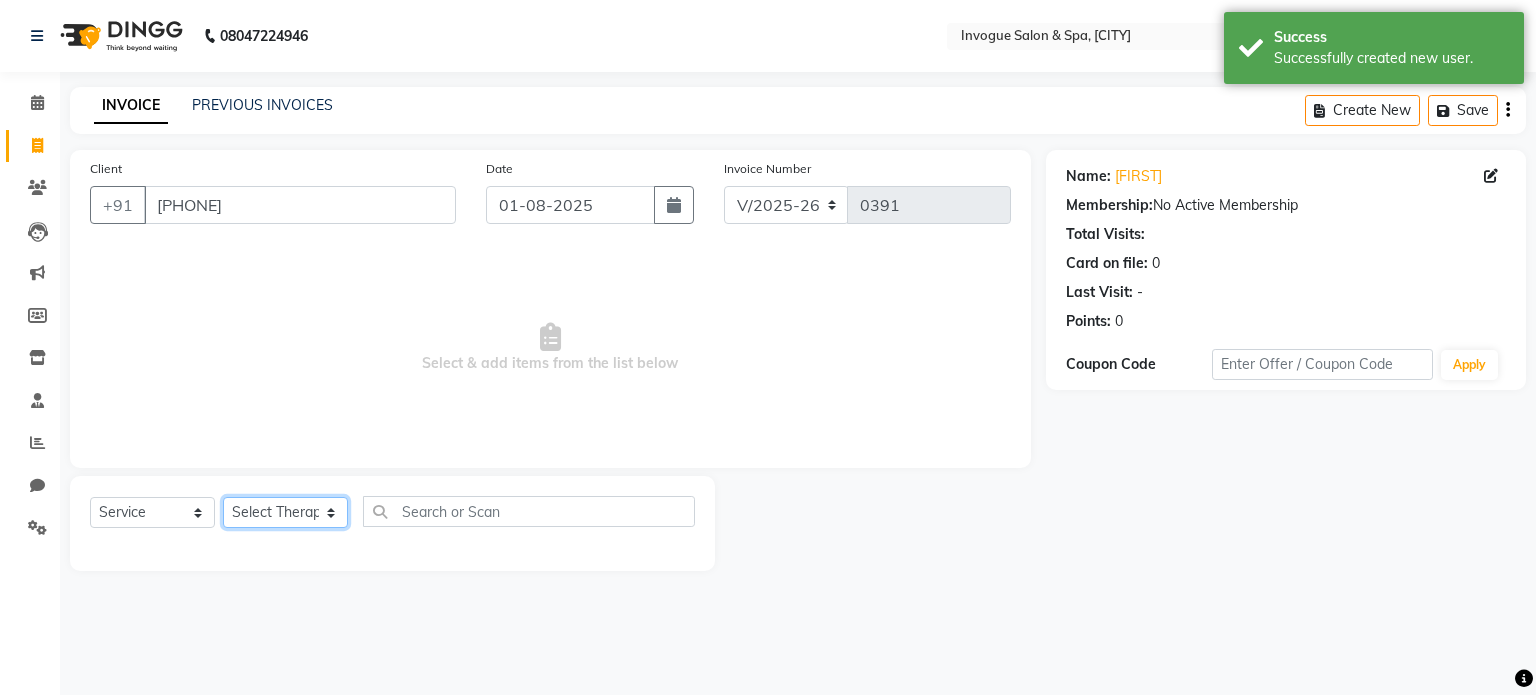 click on "Select Therapist Abhijeet  [FIRST] Beauty  Madhu Nandini   Prashant Priyanka   Riya Sangita ( Spa Therapist )  Simi" 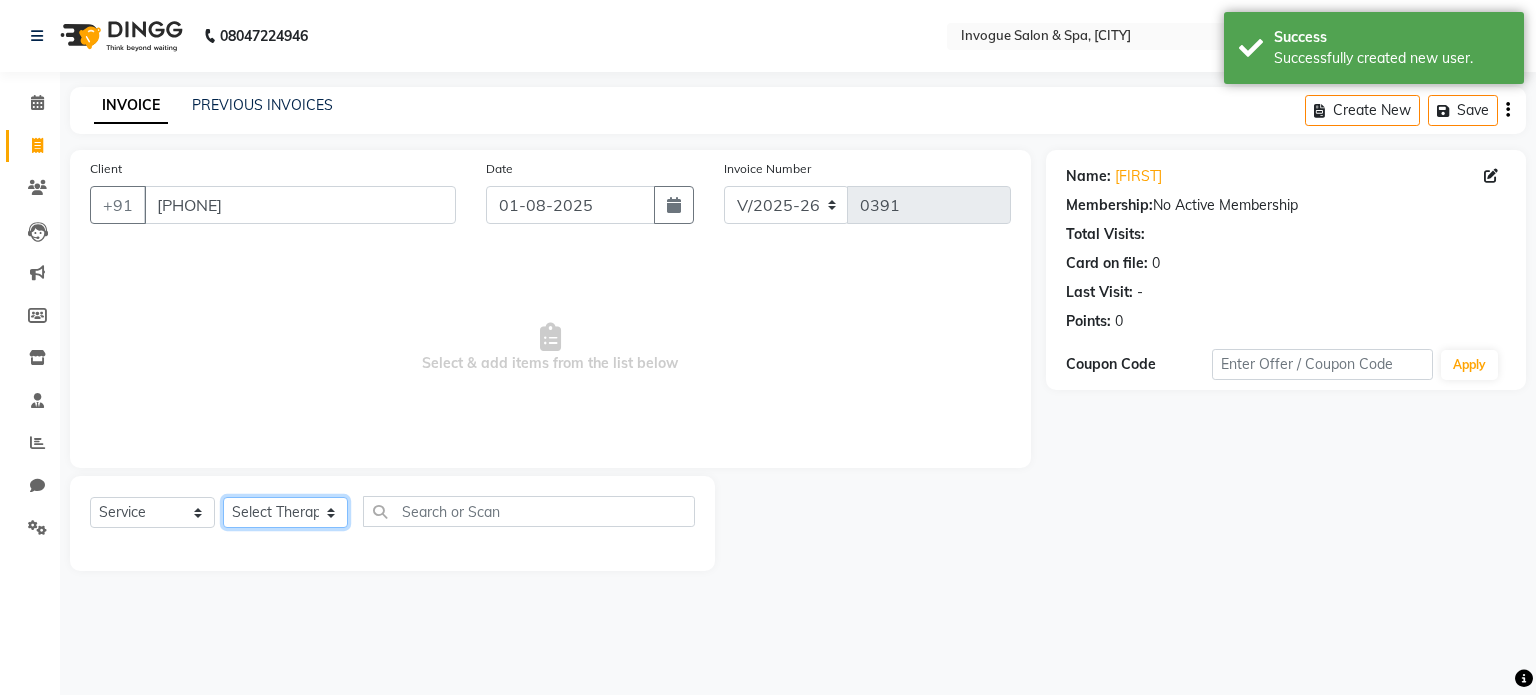 select on "74999" 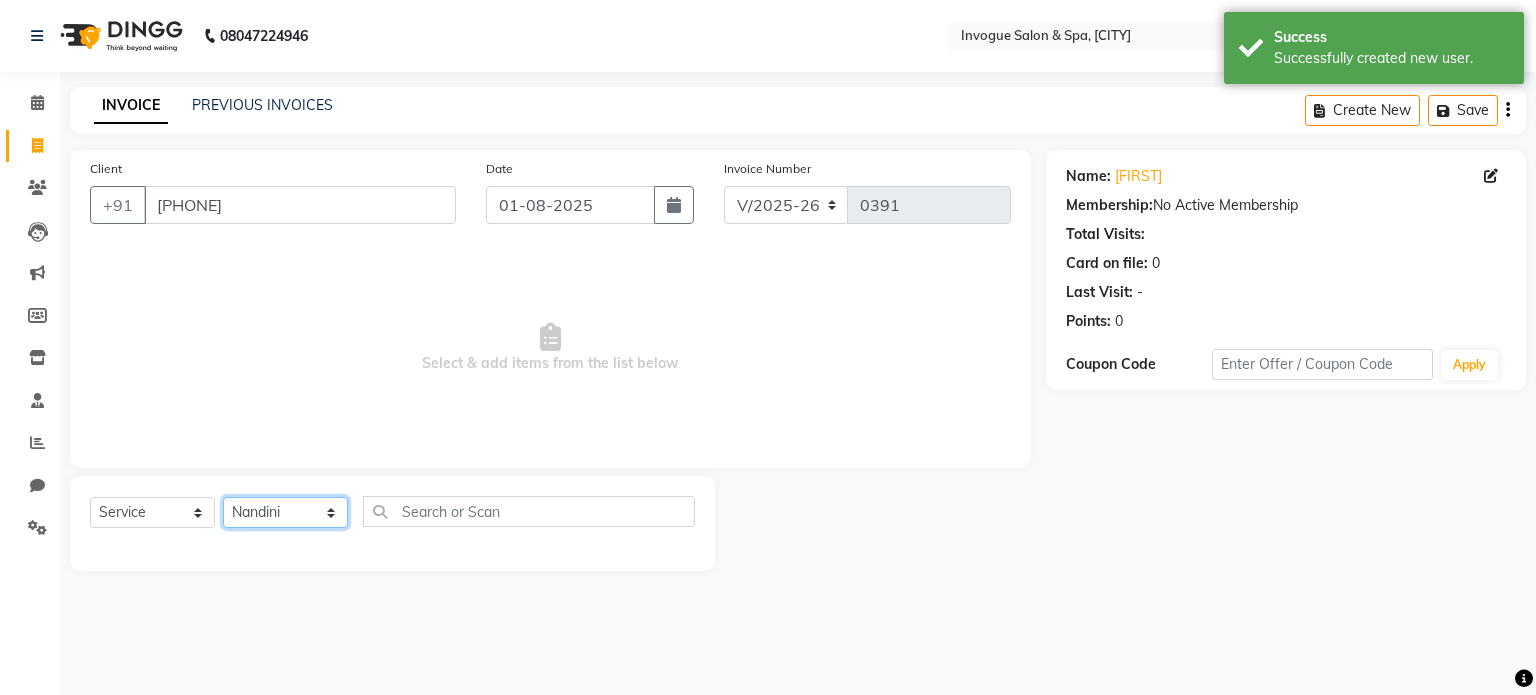 click on "Select Therapist Abhijeet  [FIRST] Beauty  Madhu Nandini   Prashant Priyanka   Riya Sangita ( Spa Therapist )  Simi" 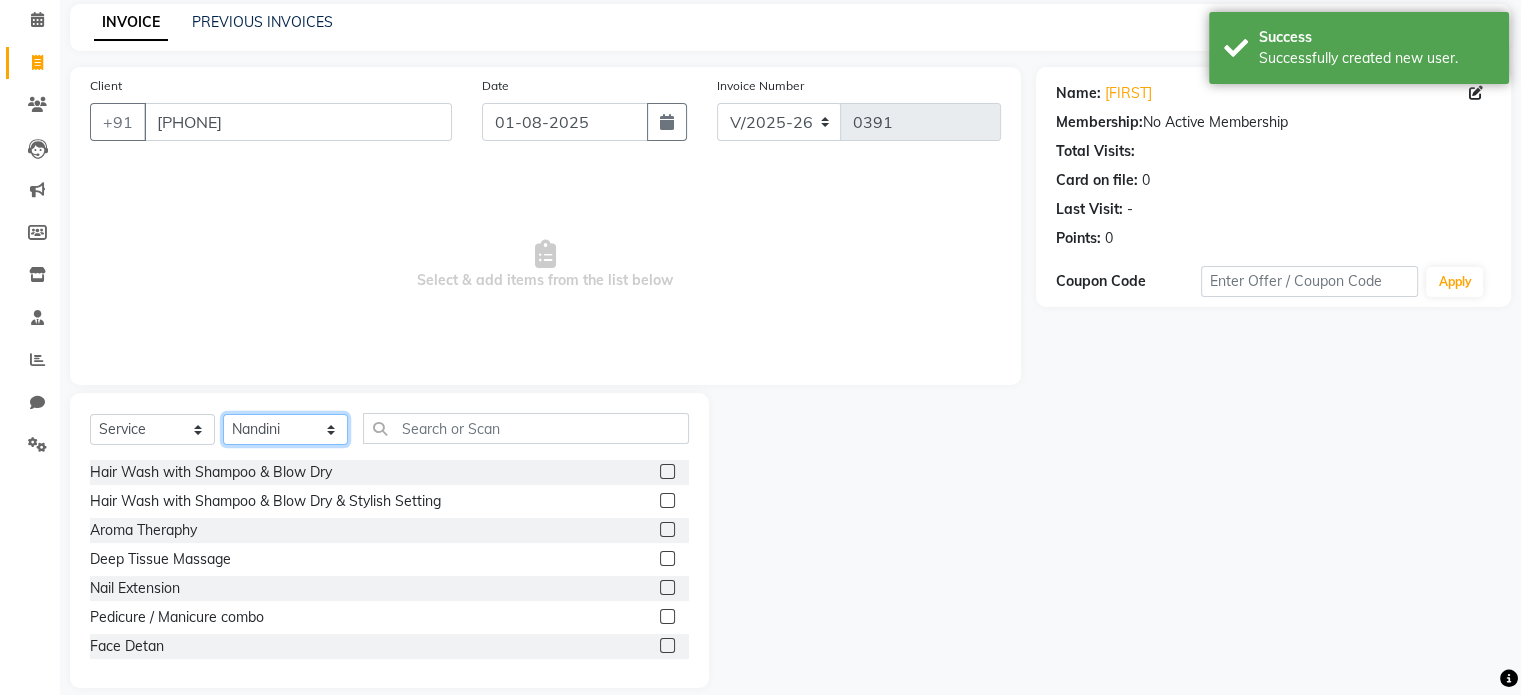 scroll, scrollTop: 106, scrollLeft: 0, axis: vertical 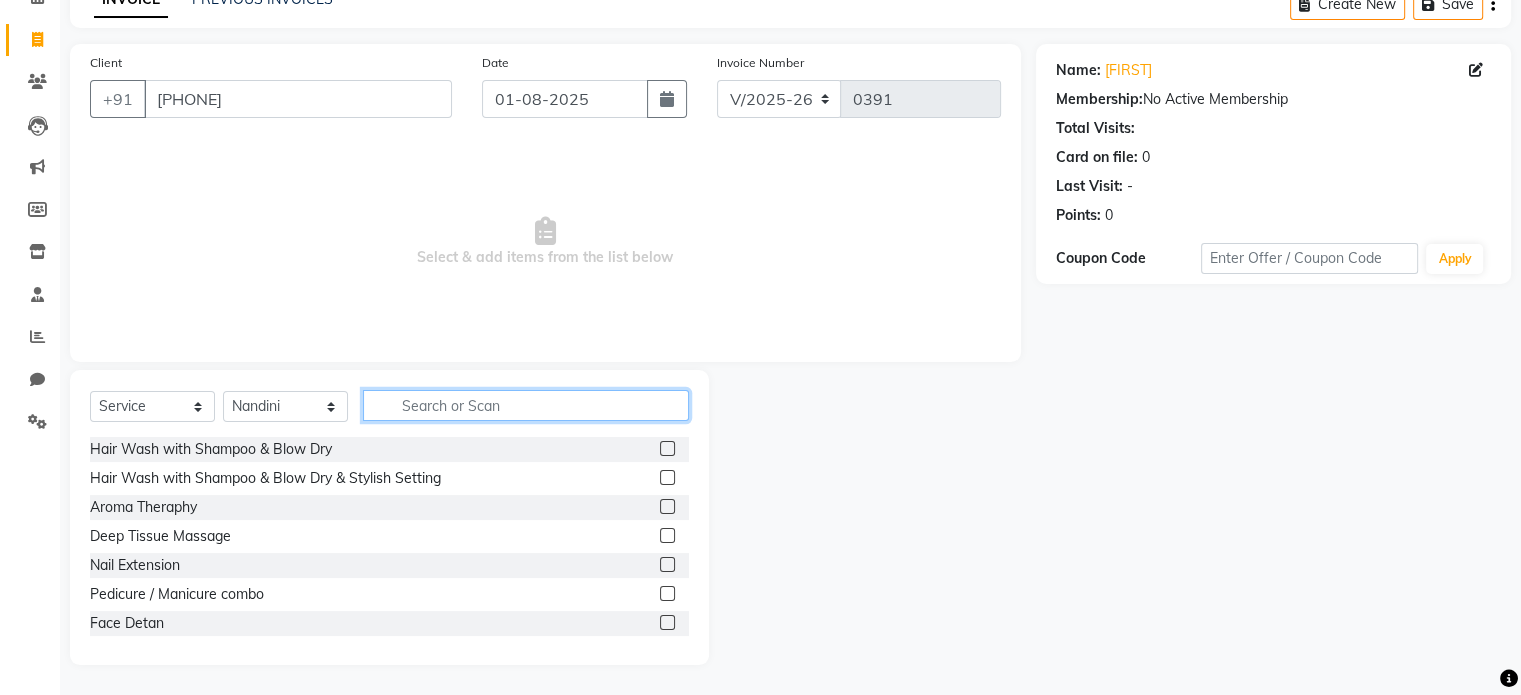 click 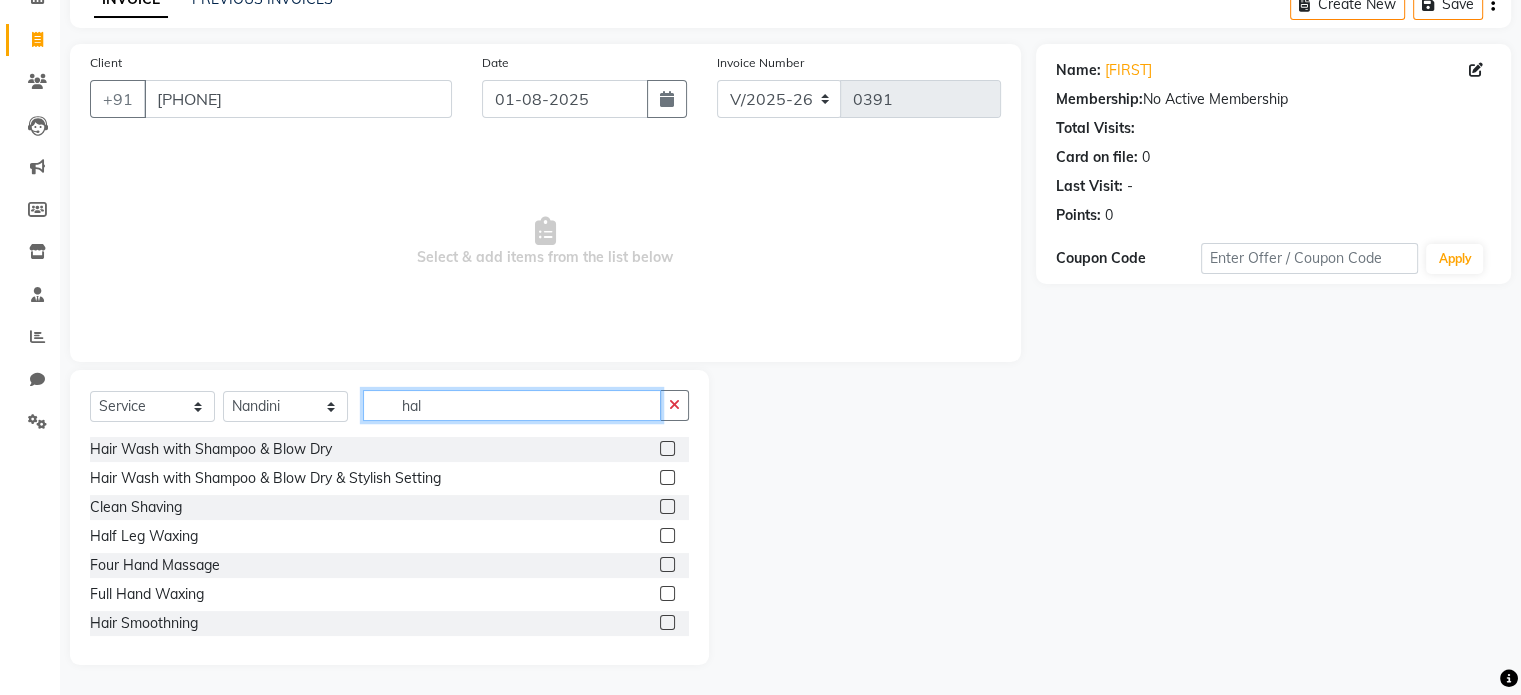scroll, scrollTop: 0, scrollLeft: 0, axis: both 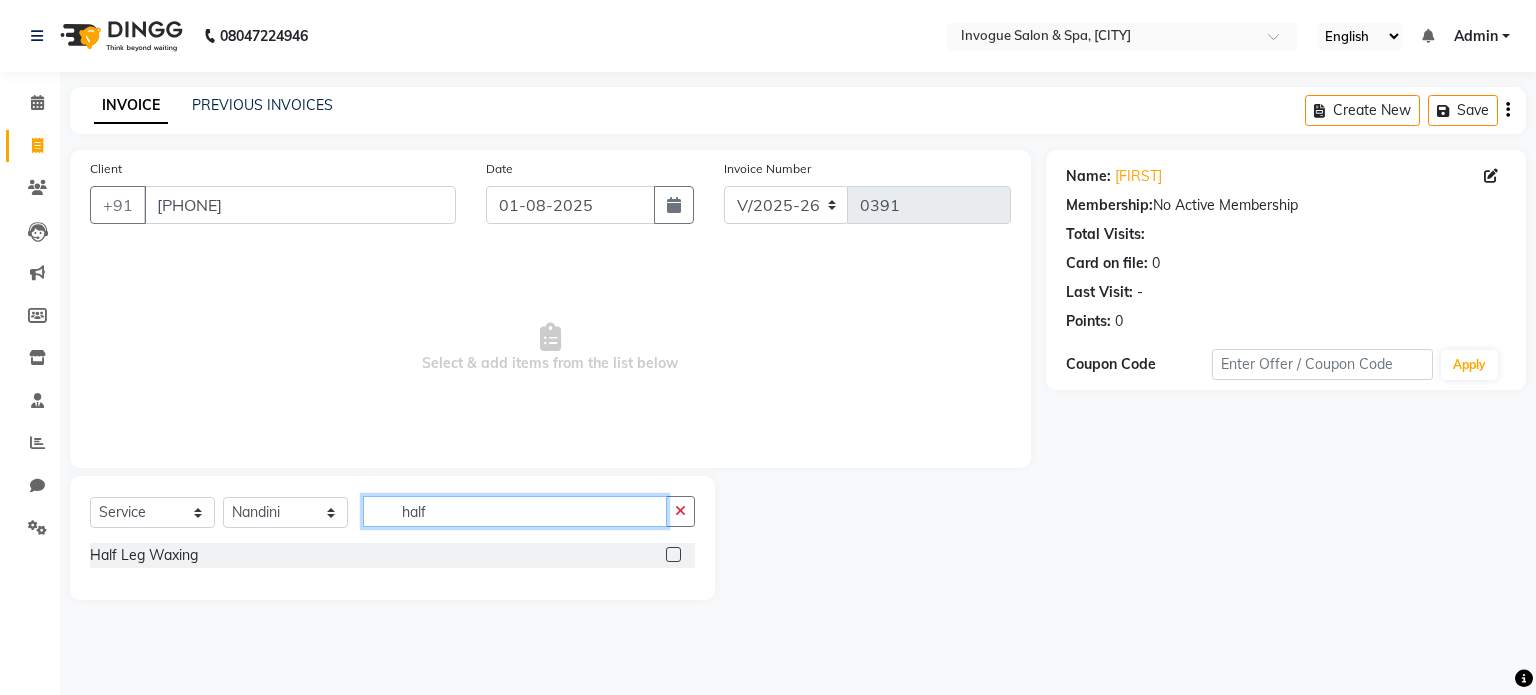 type on "half" 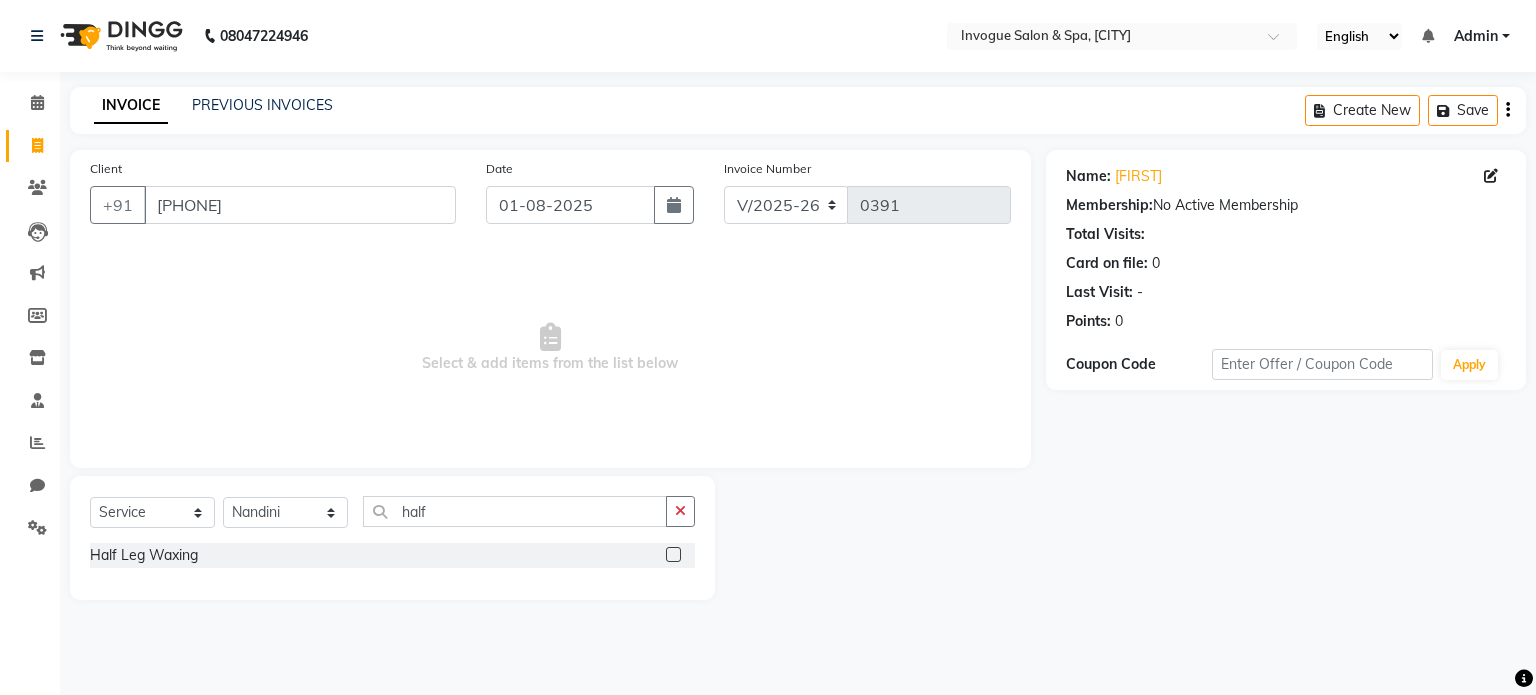 click 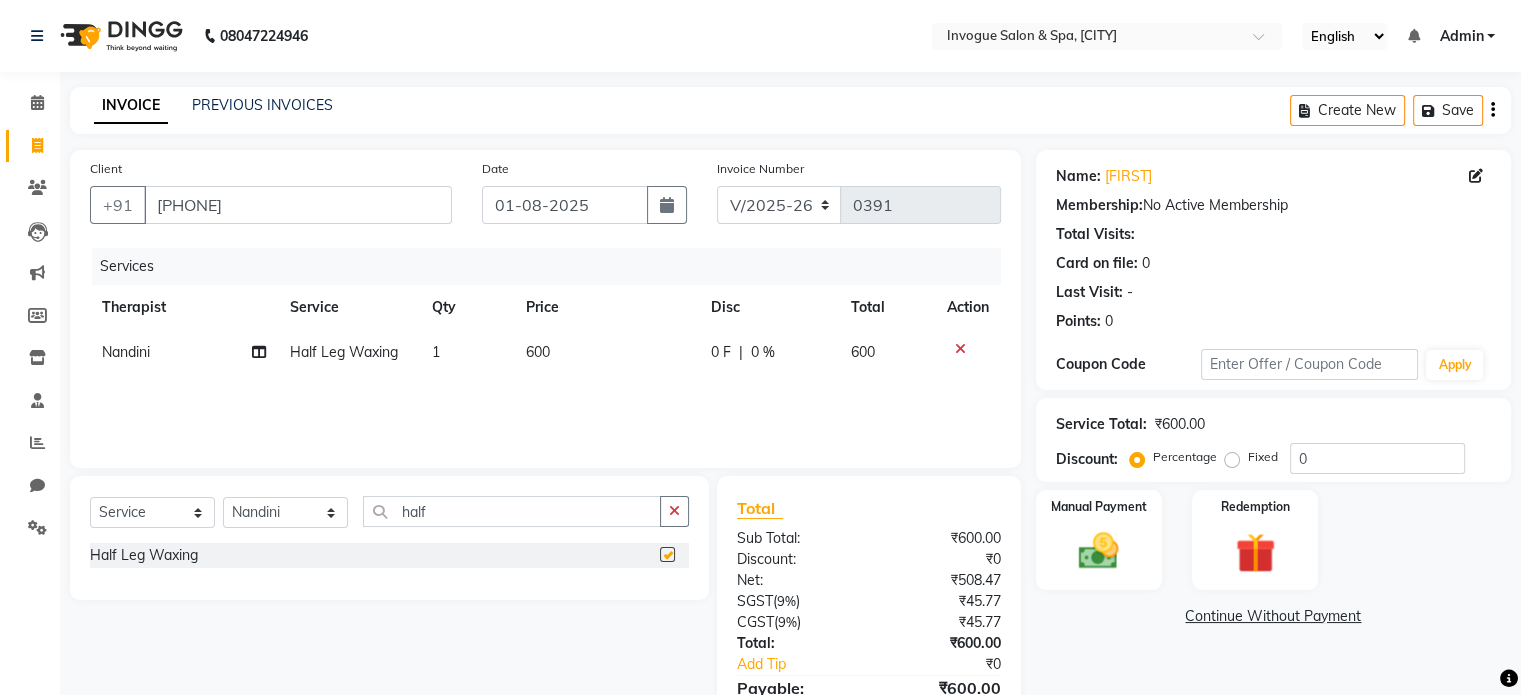 checkbox on "false" 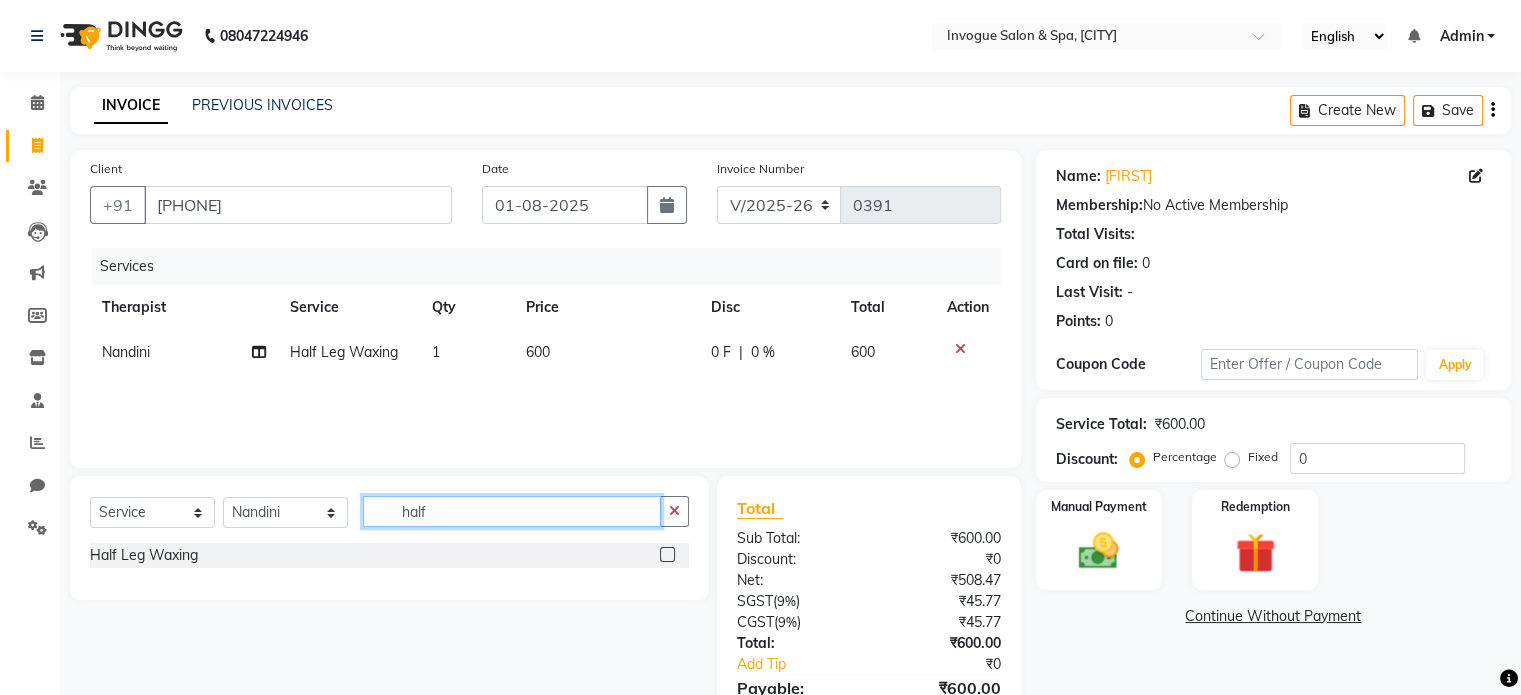 click on "half" 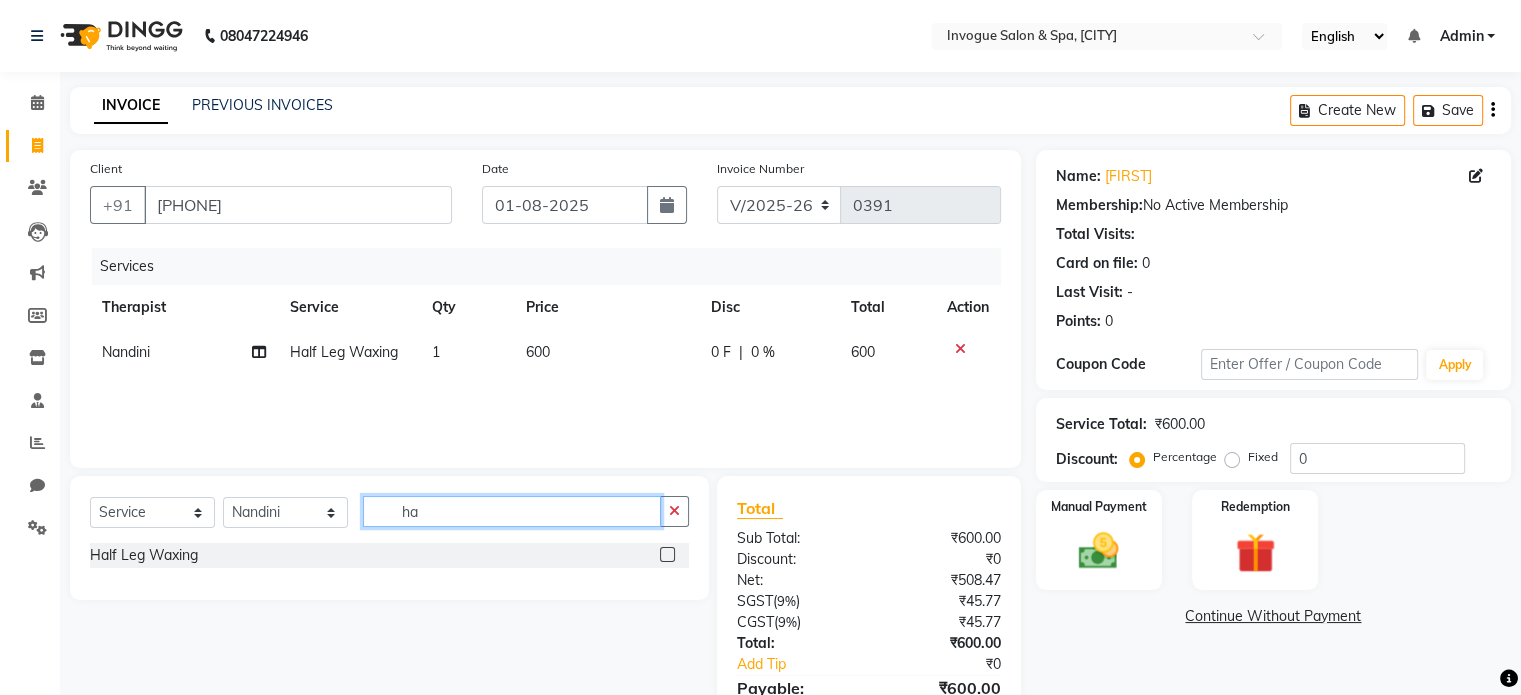 type on "h" 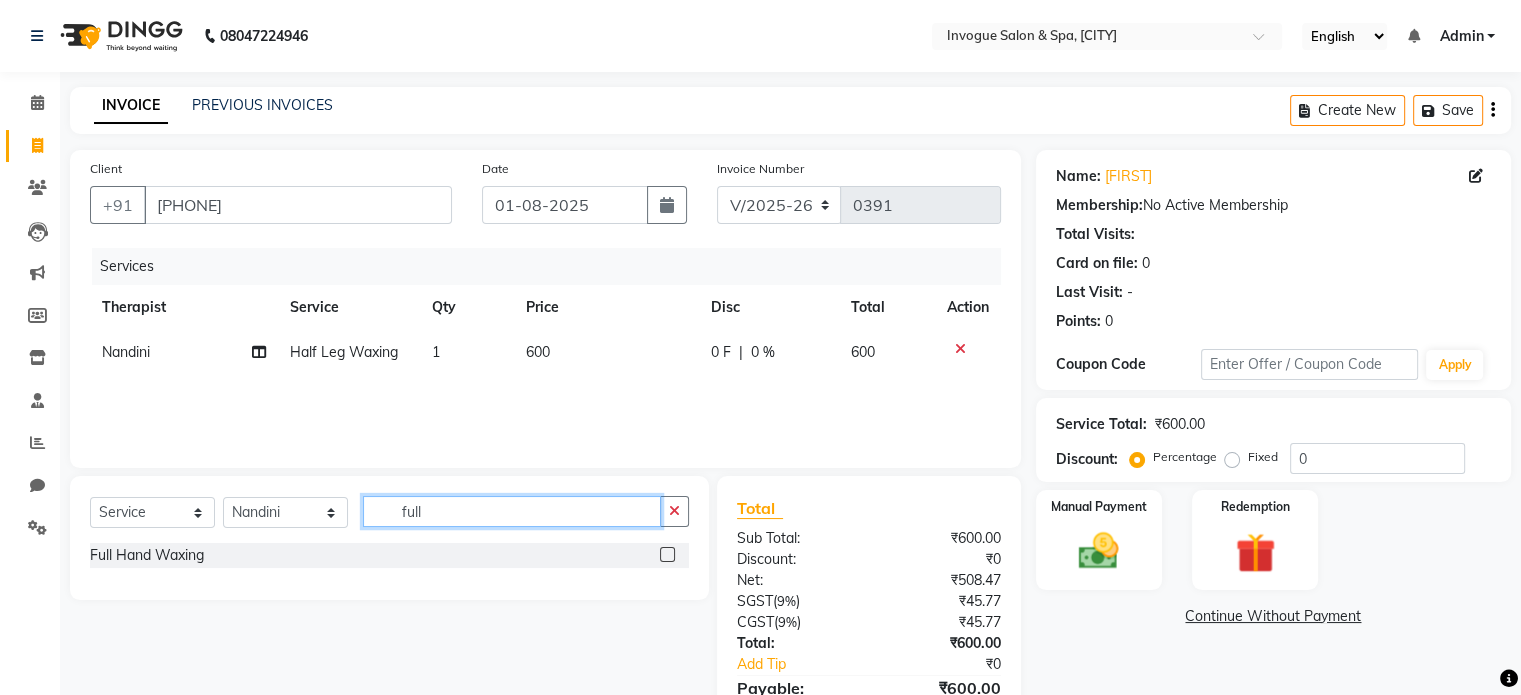 type on "full" 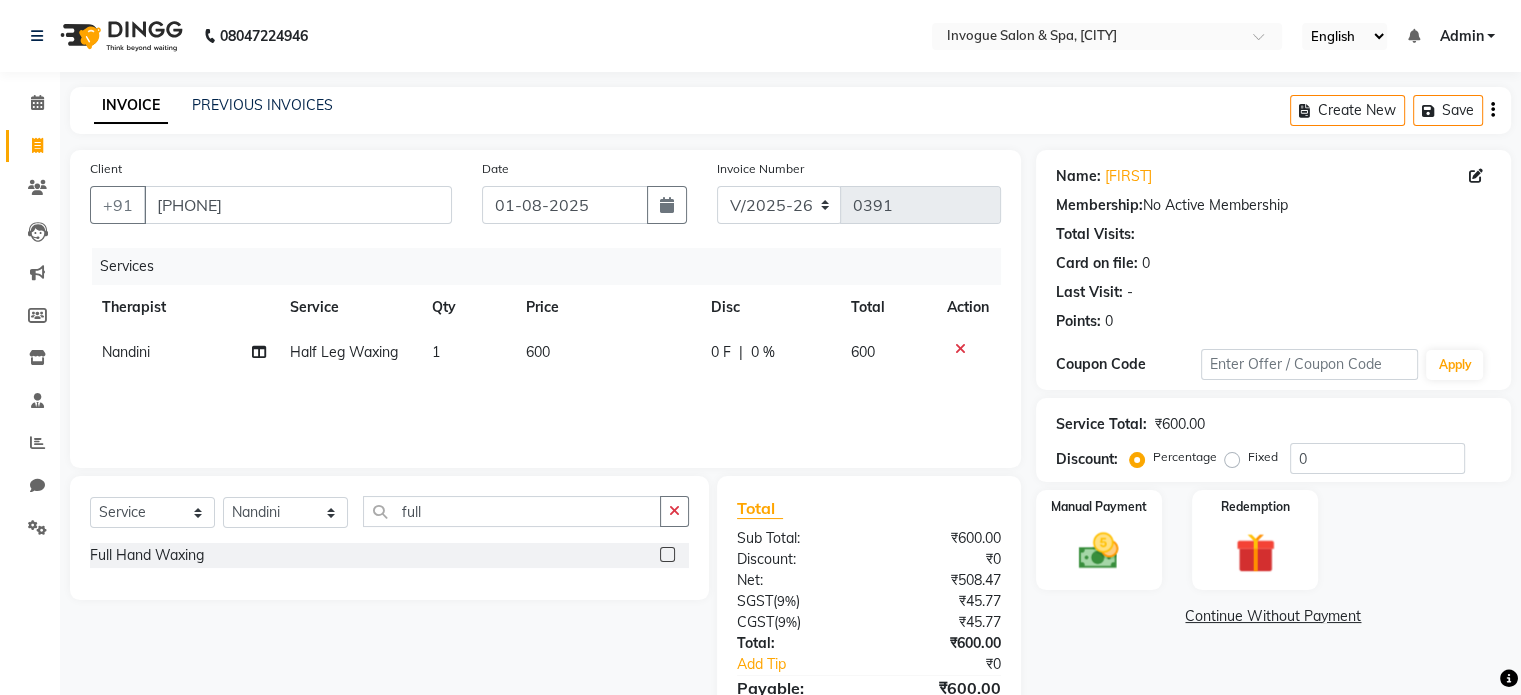 click 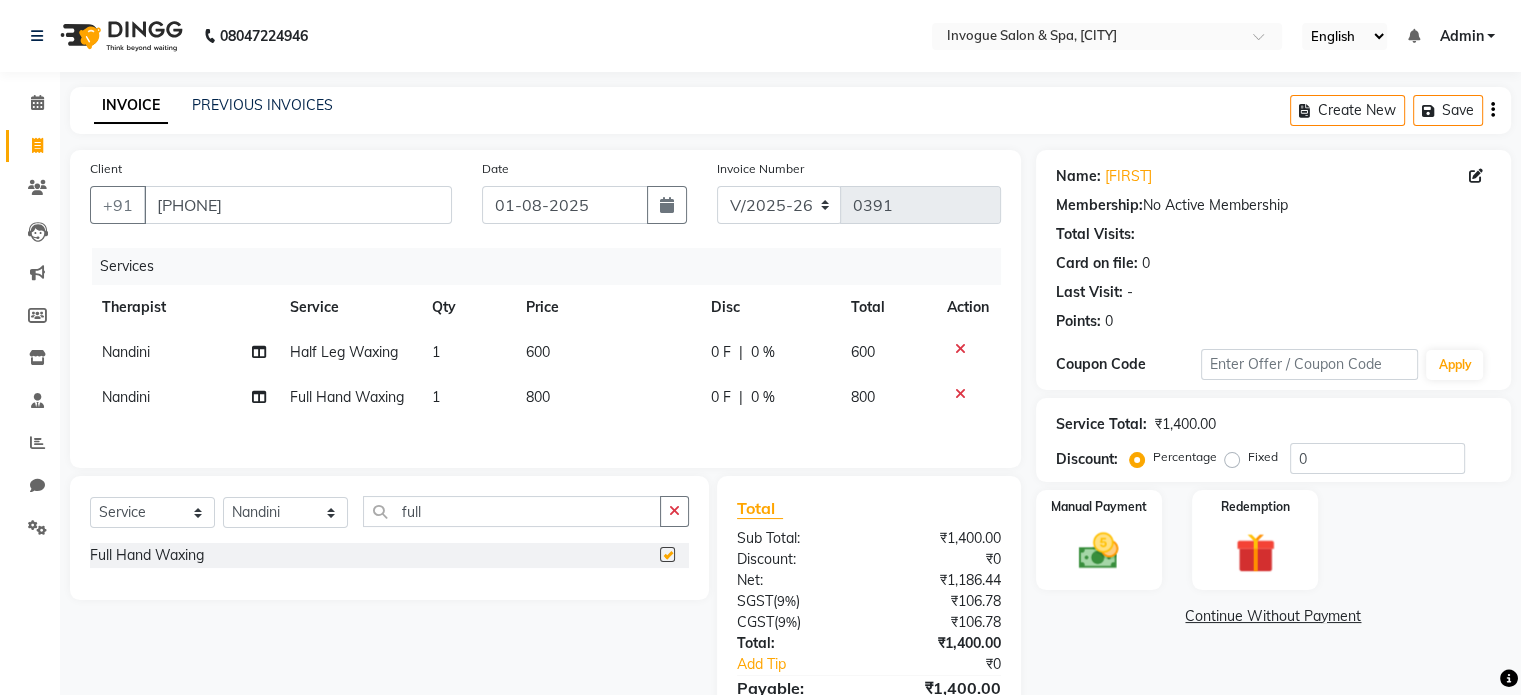 checkbox on "false" 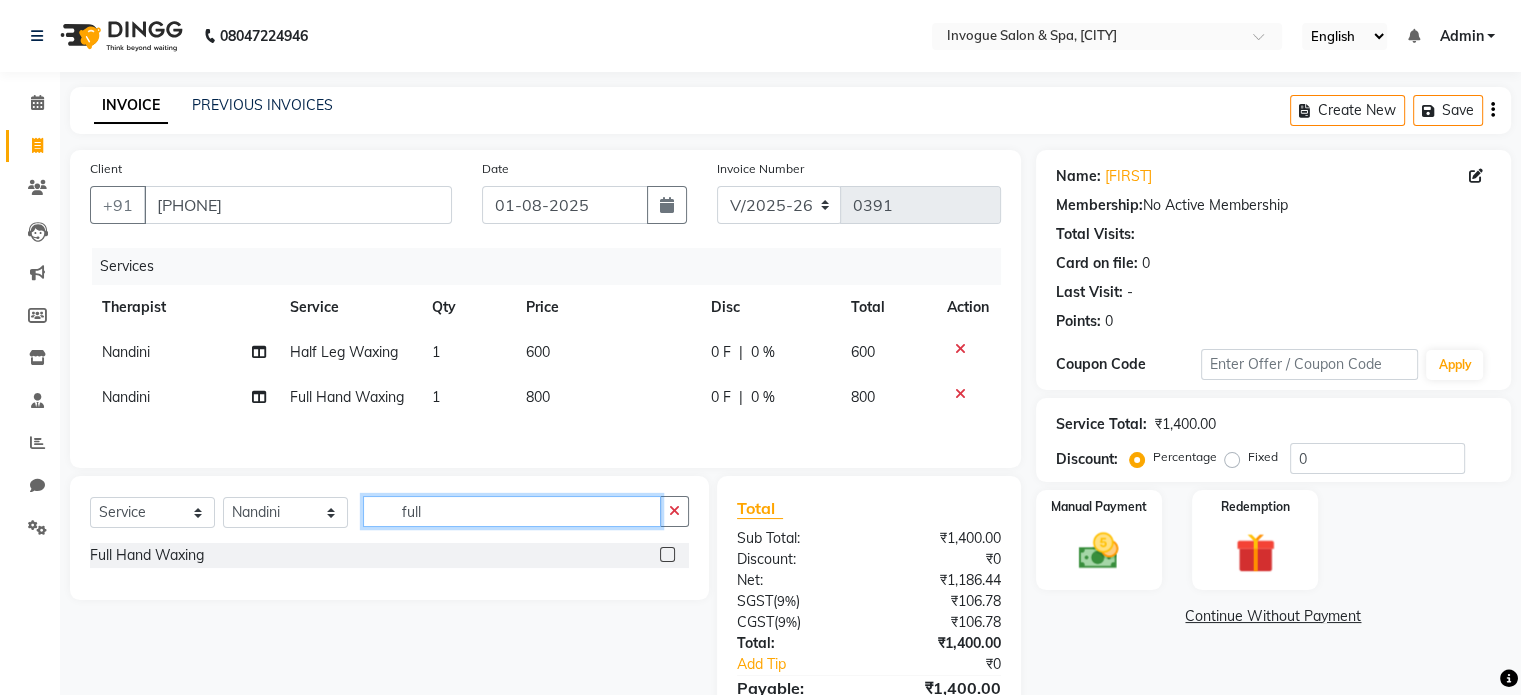 click on "full" 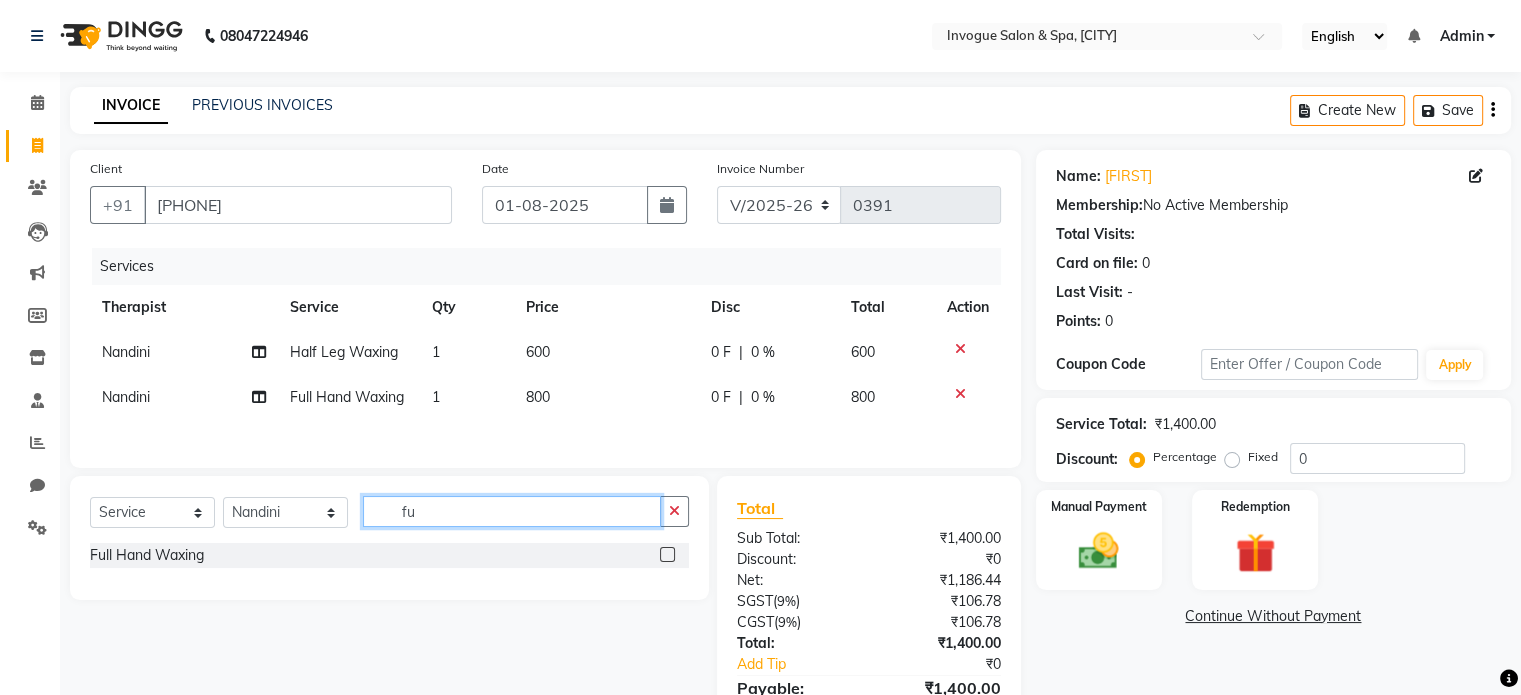 type on "f" 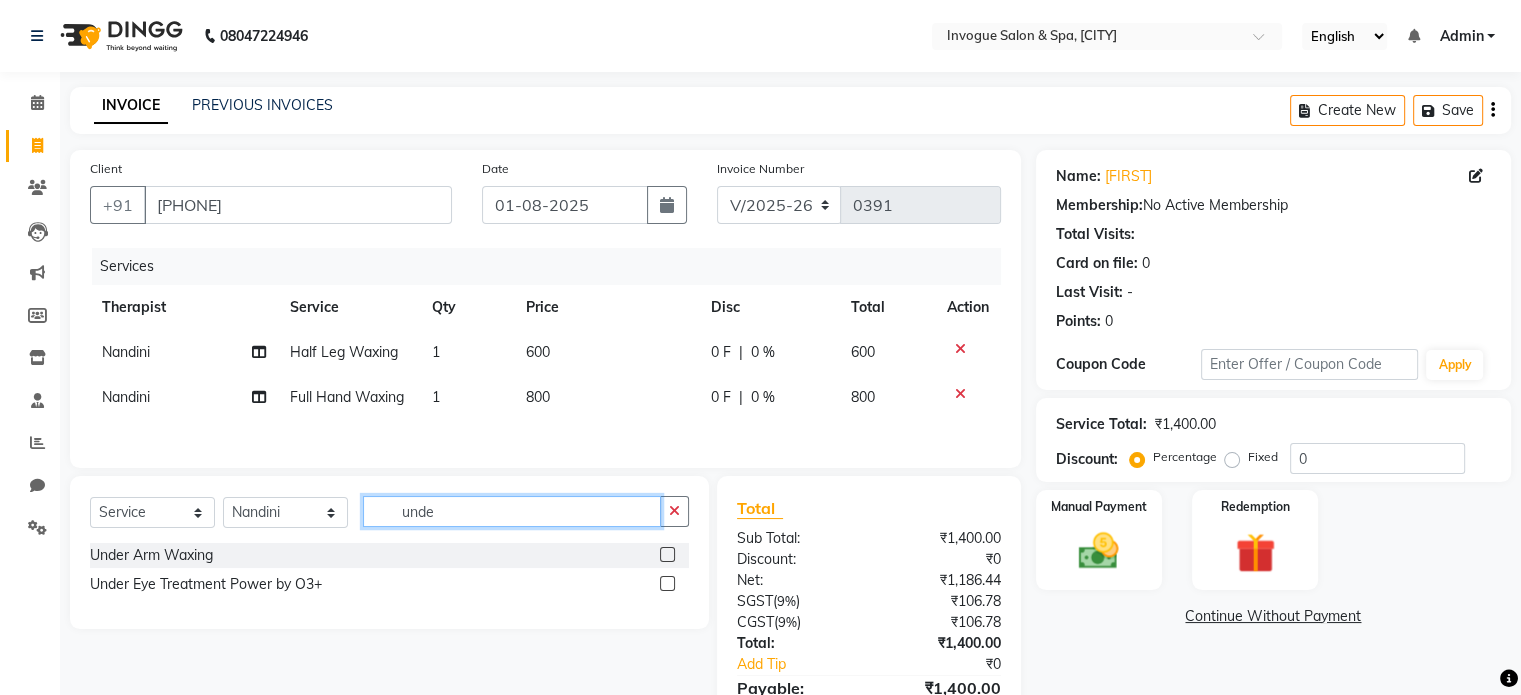 type on "unde" 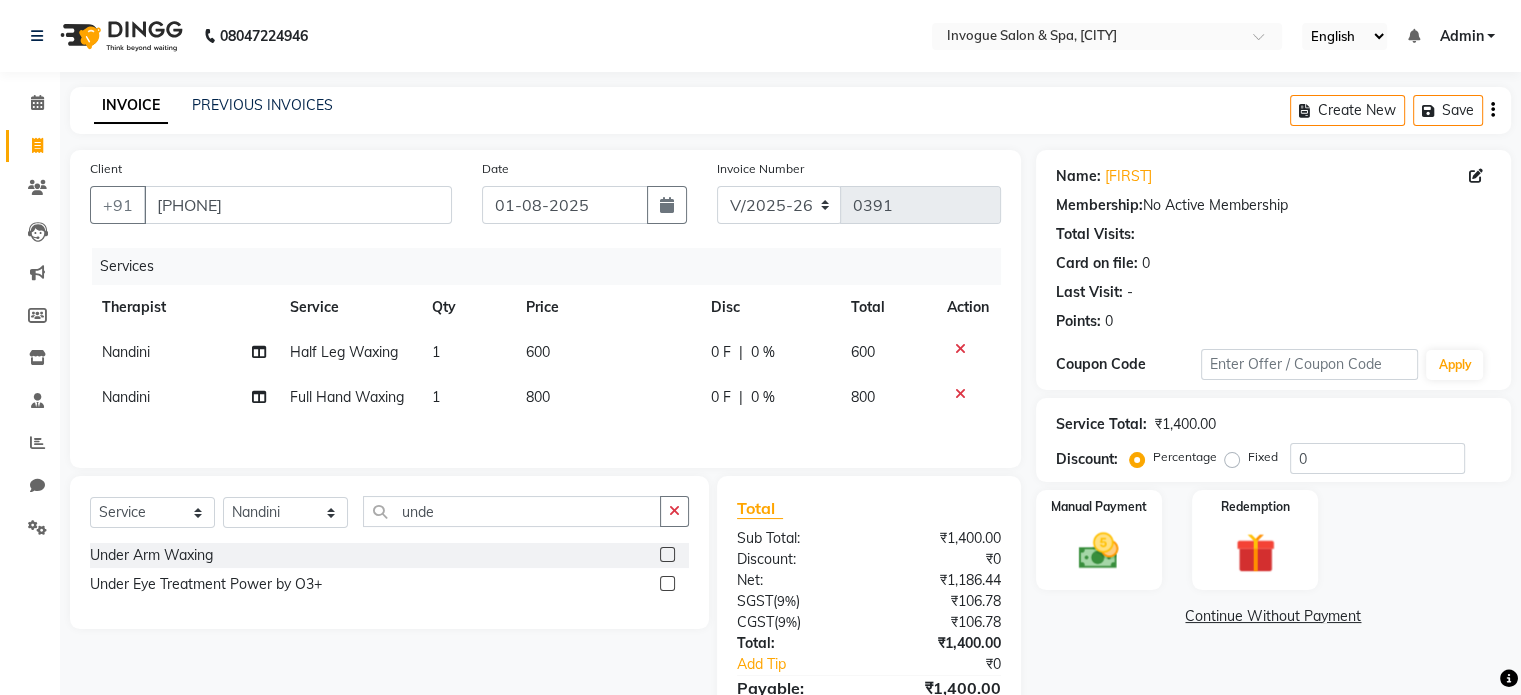 click 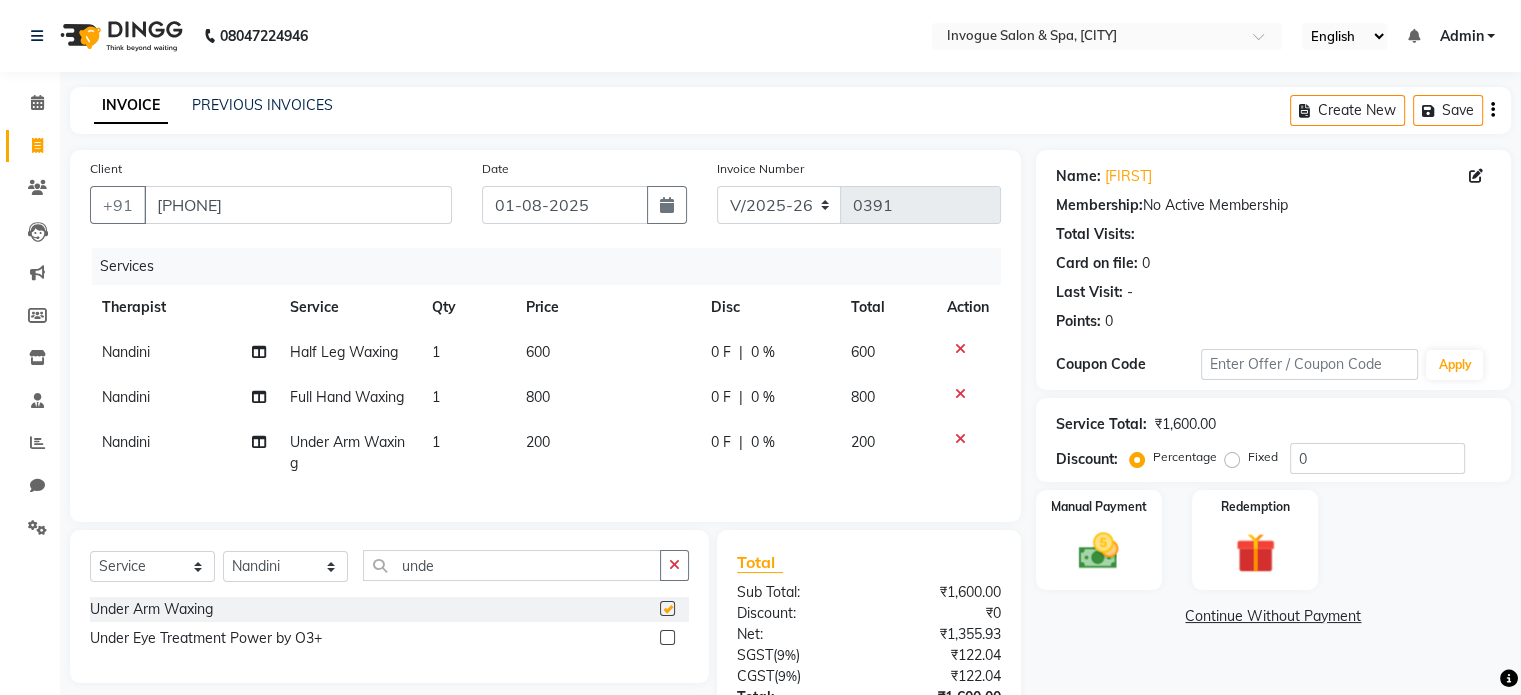 checkbox on "false" 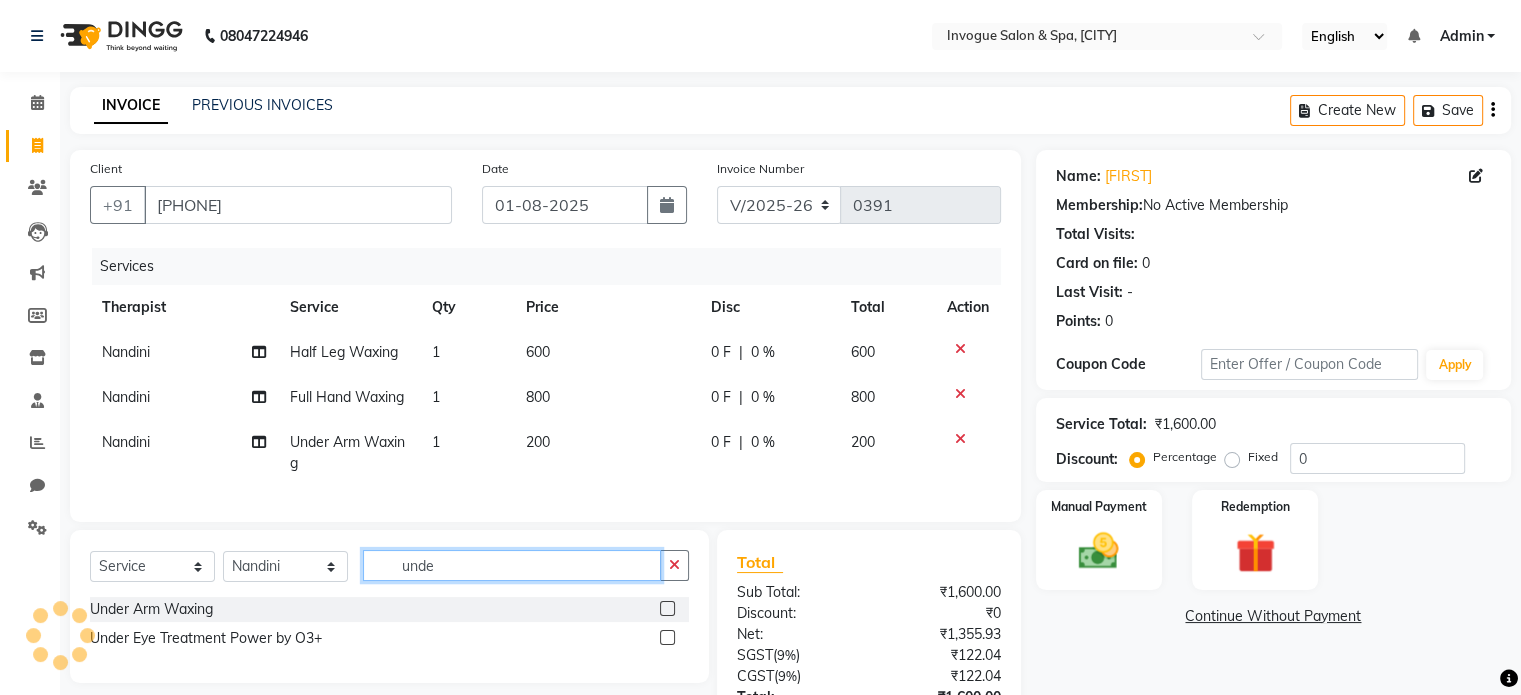 click on "unde" 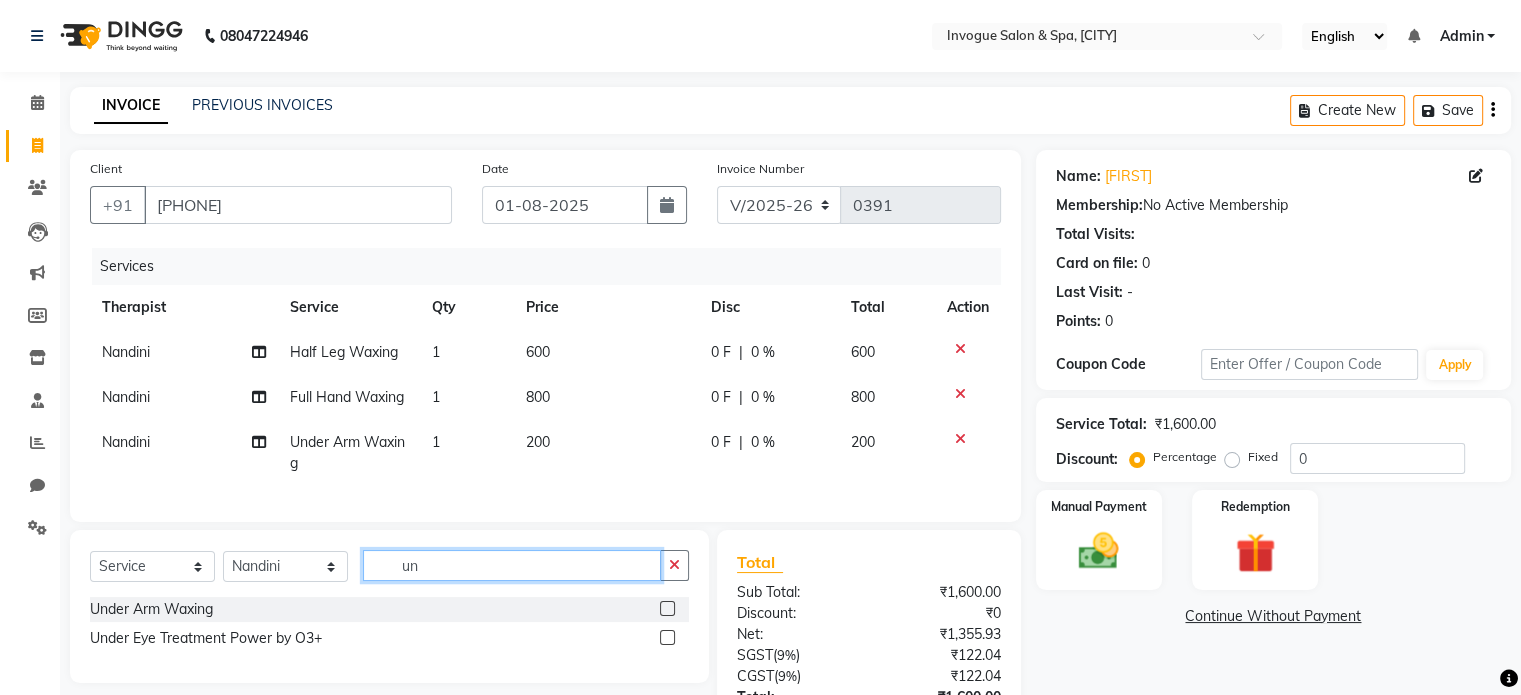 type on "u" 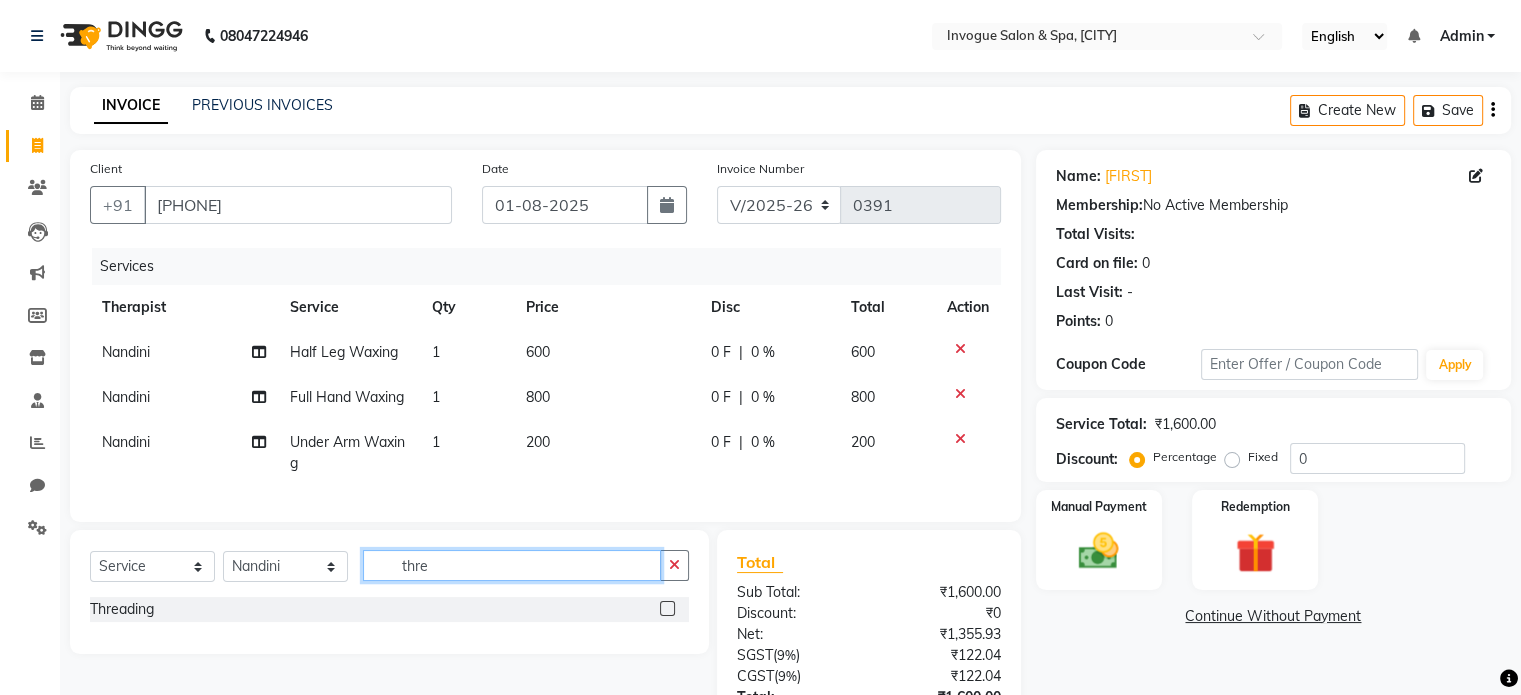 type on "thre" 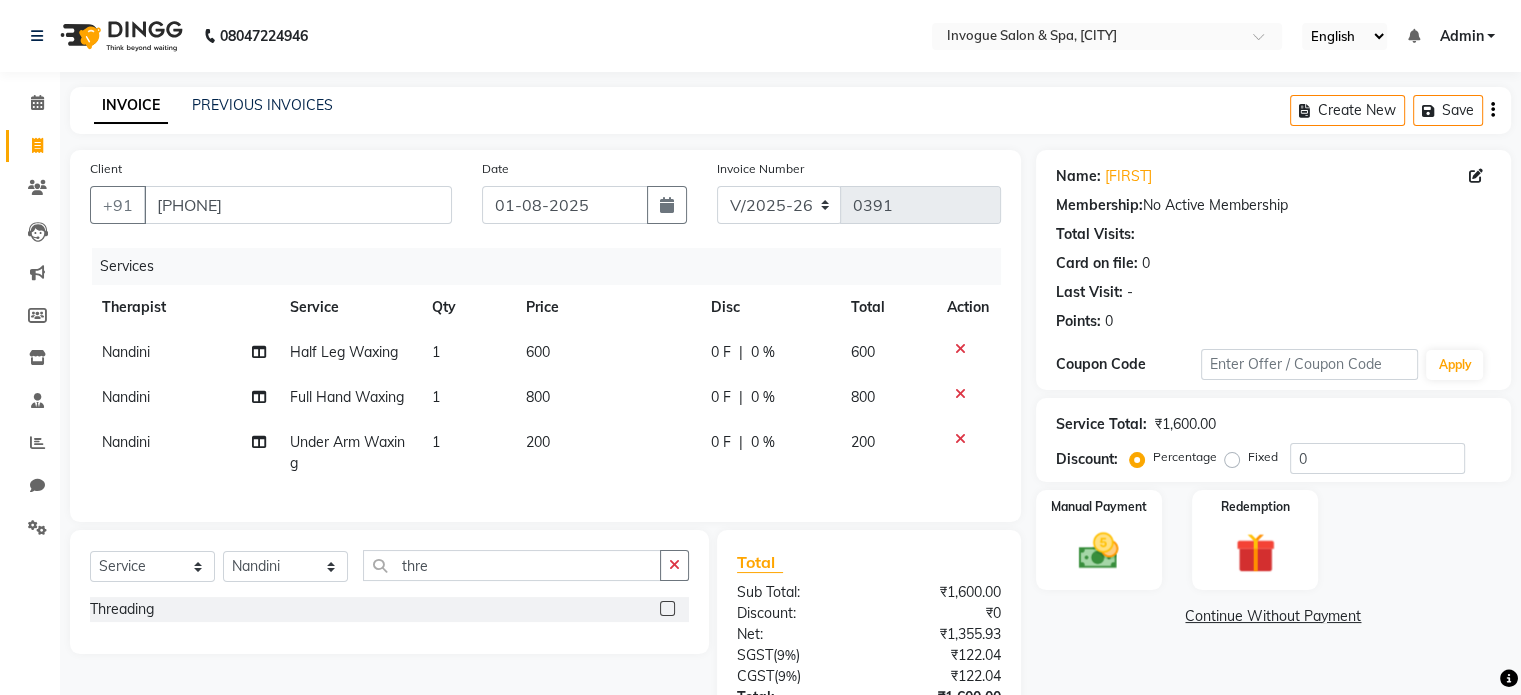 click 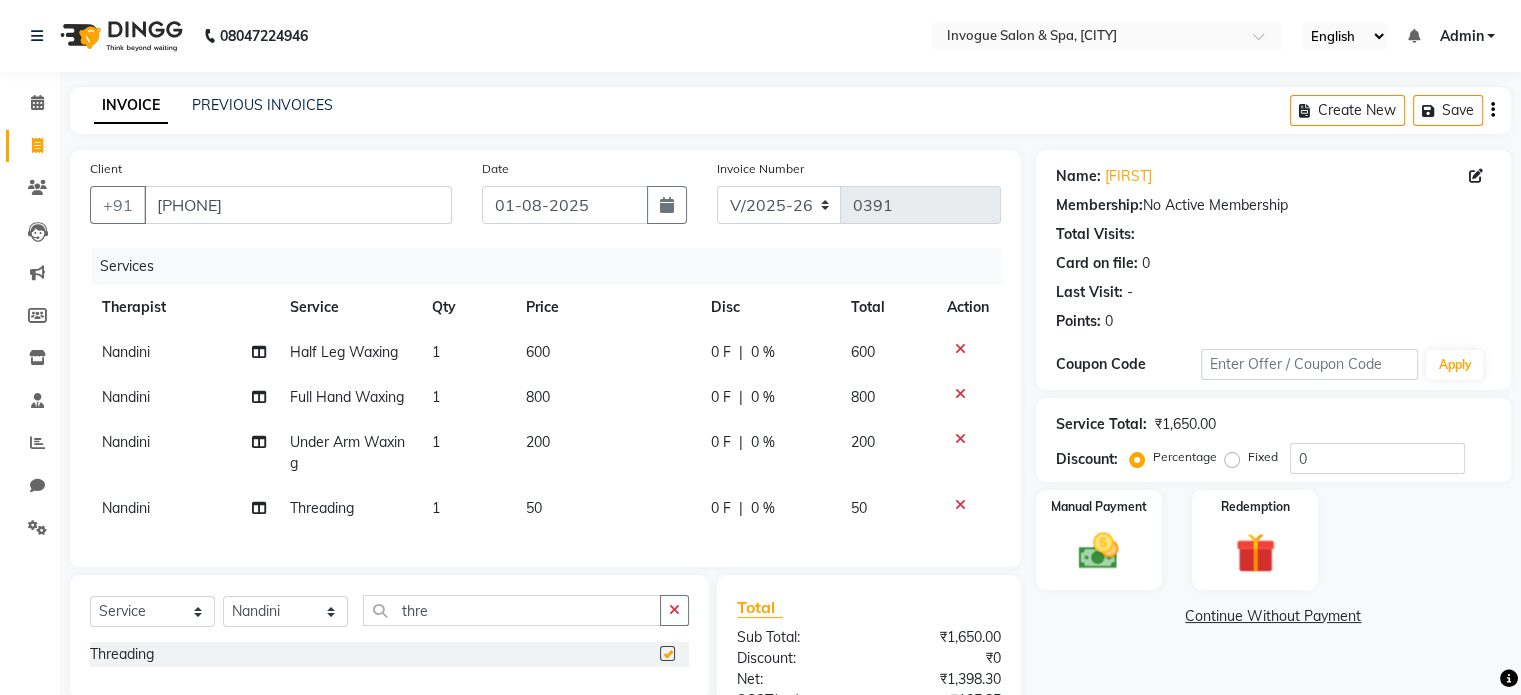 checkbox on "false" 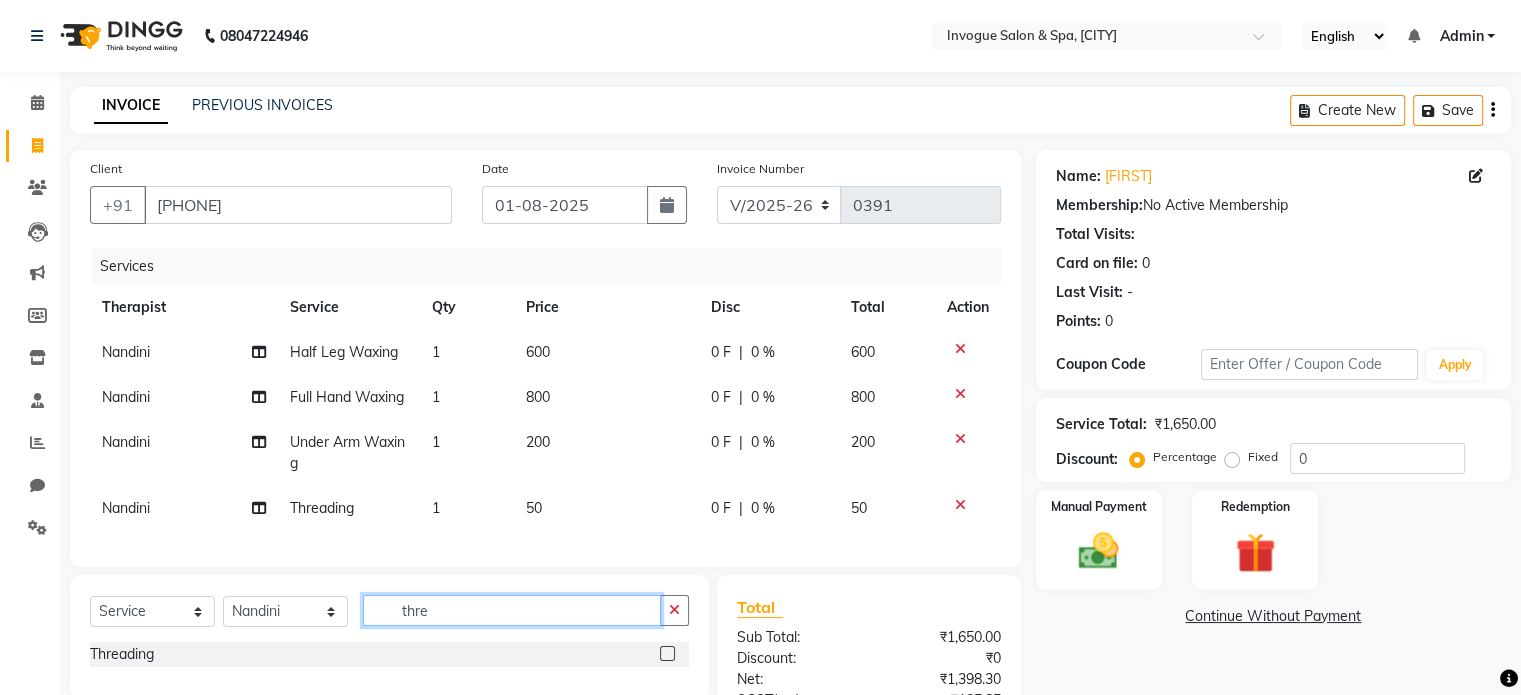 click on "thre" 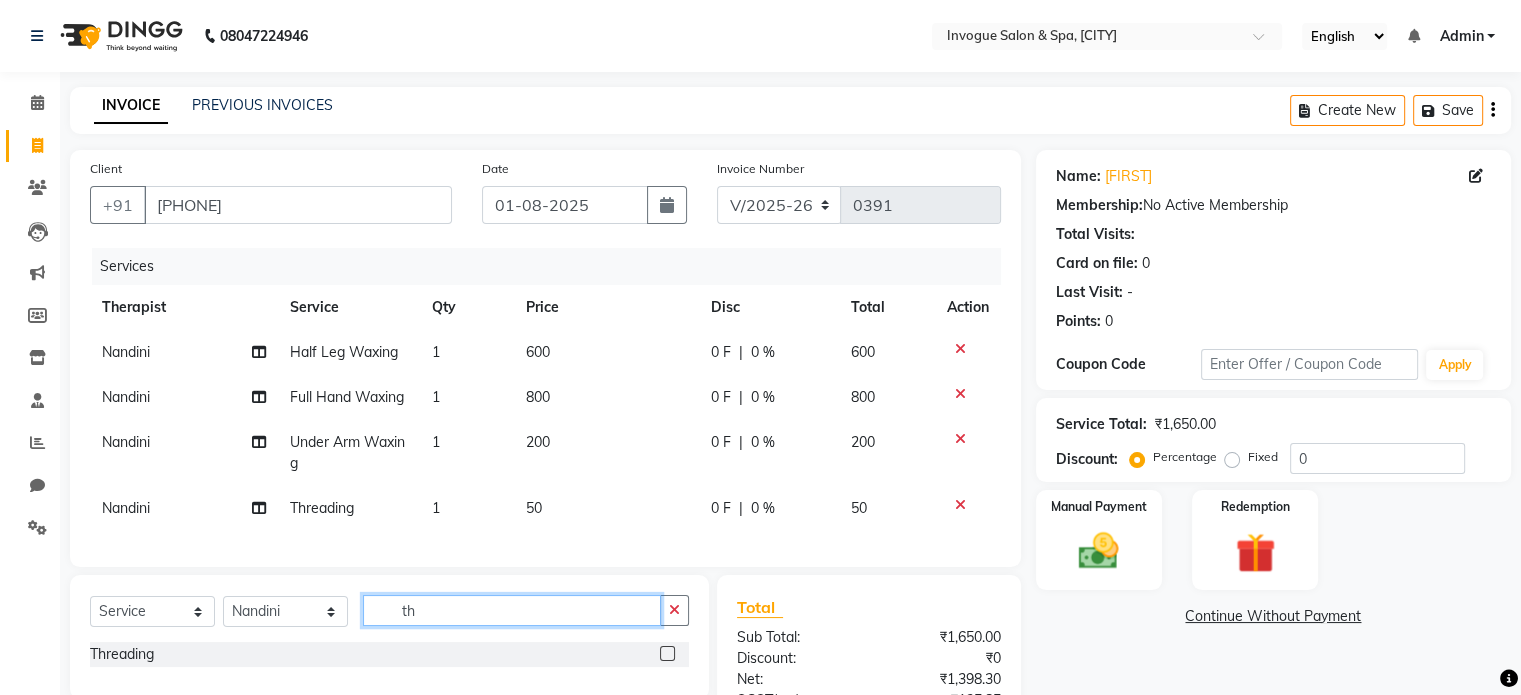 type on "t" 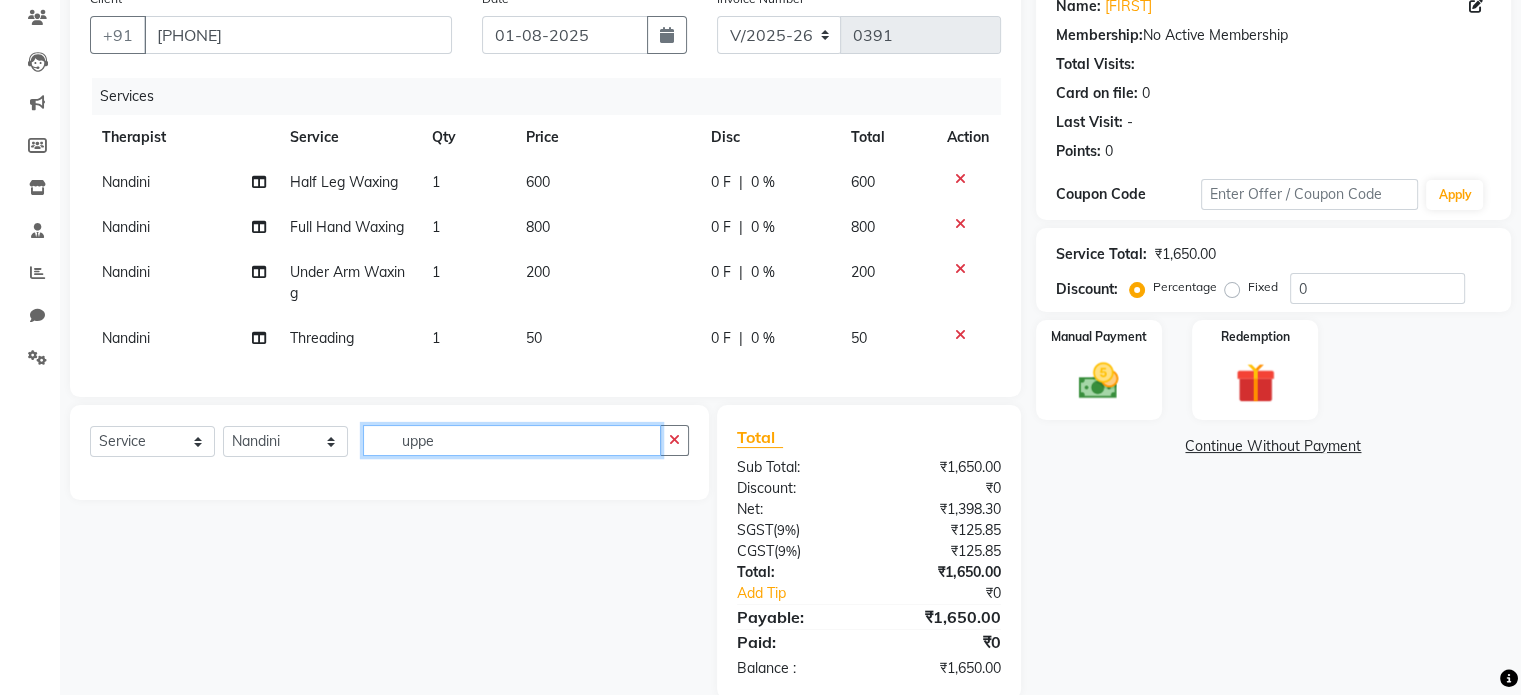 scroll, scrollTop: 188, scrollLeft: 0, axis: vertical 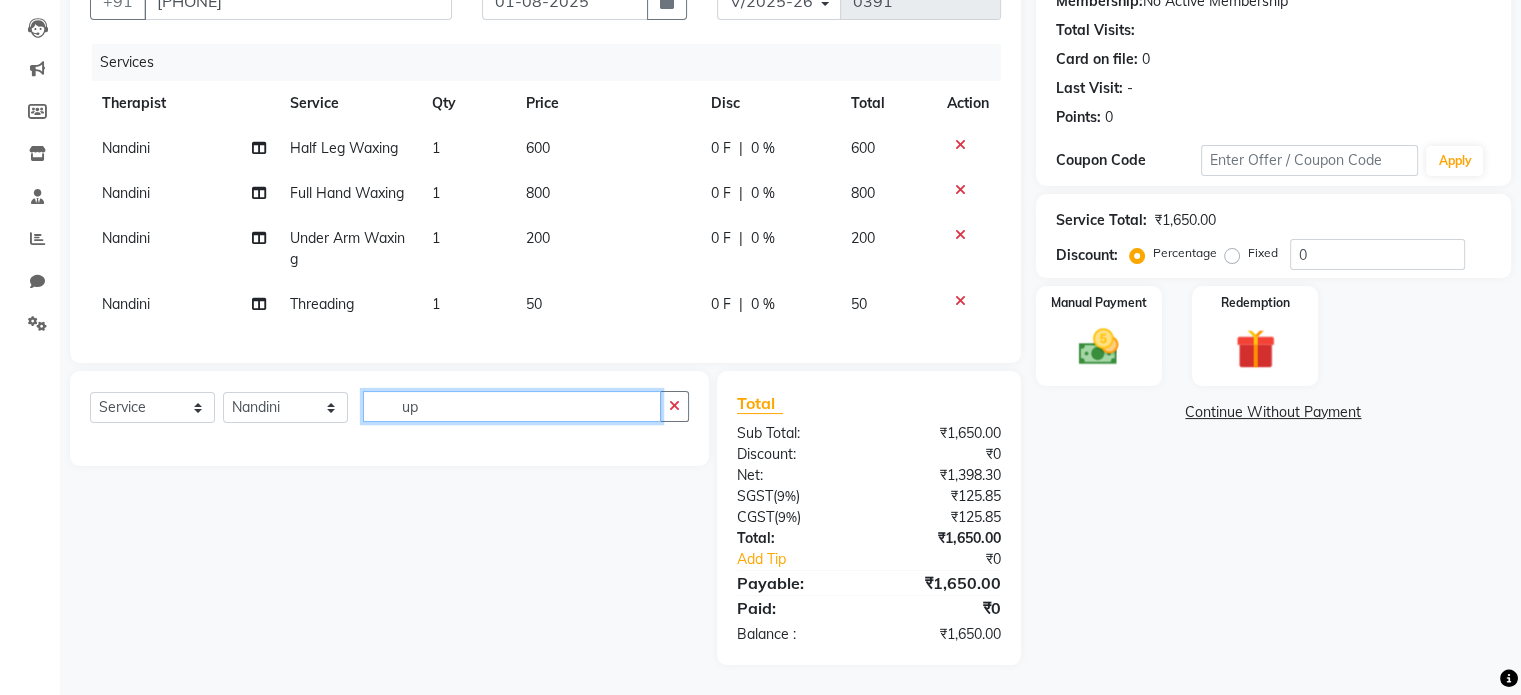 type on "u" 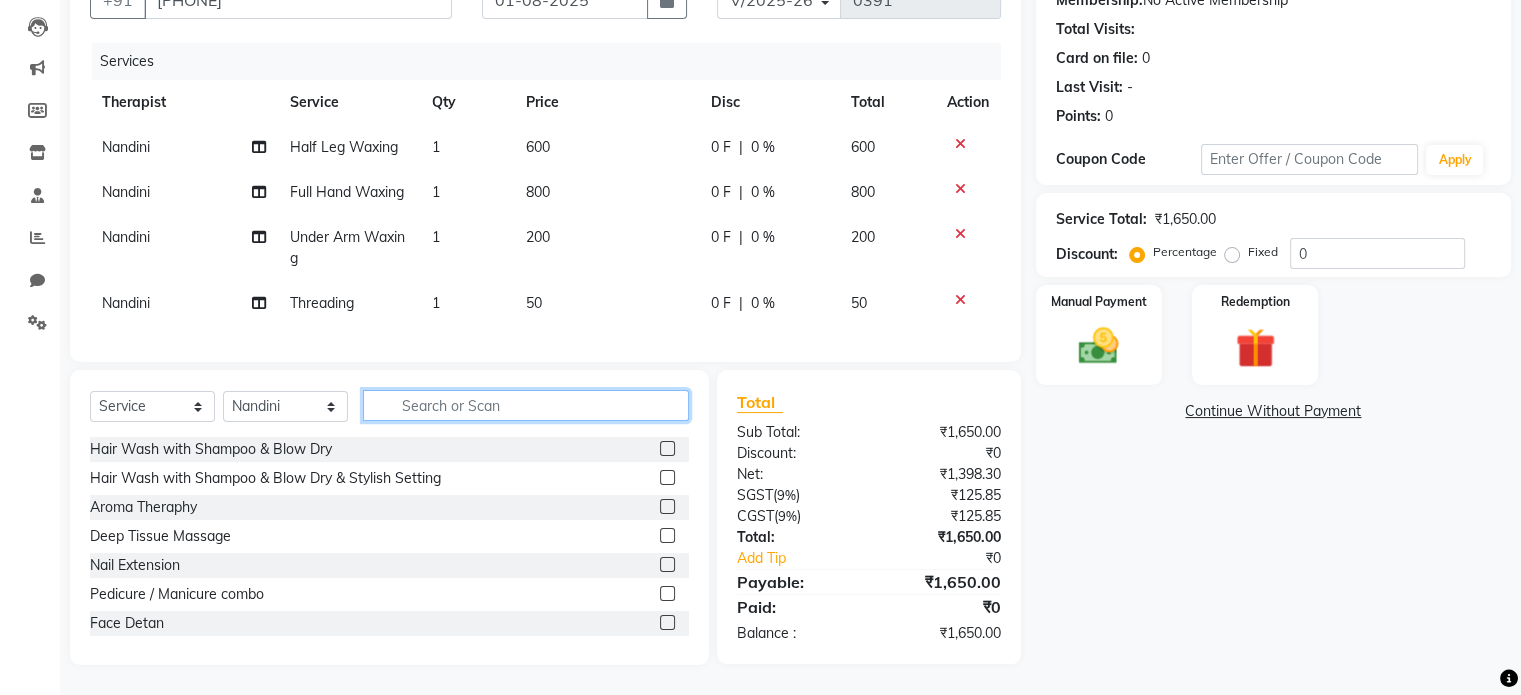 type 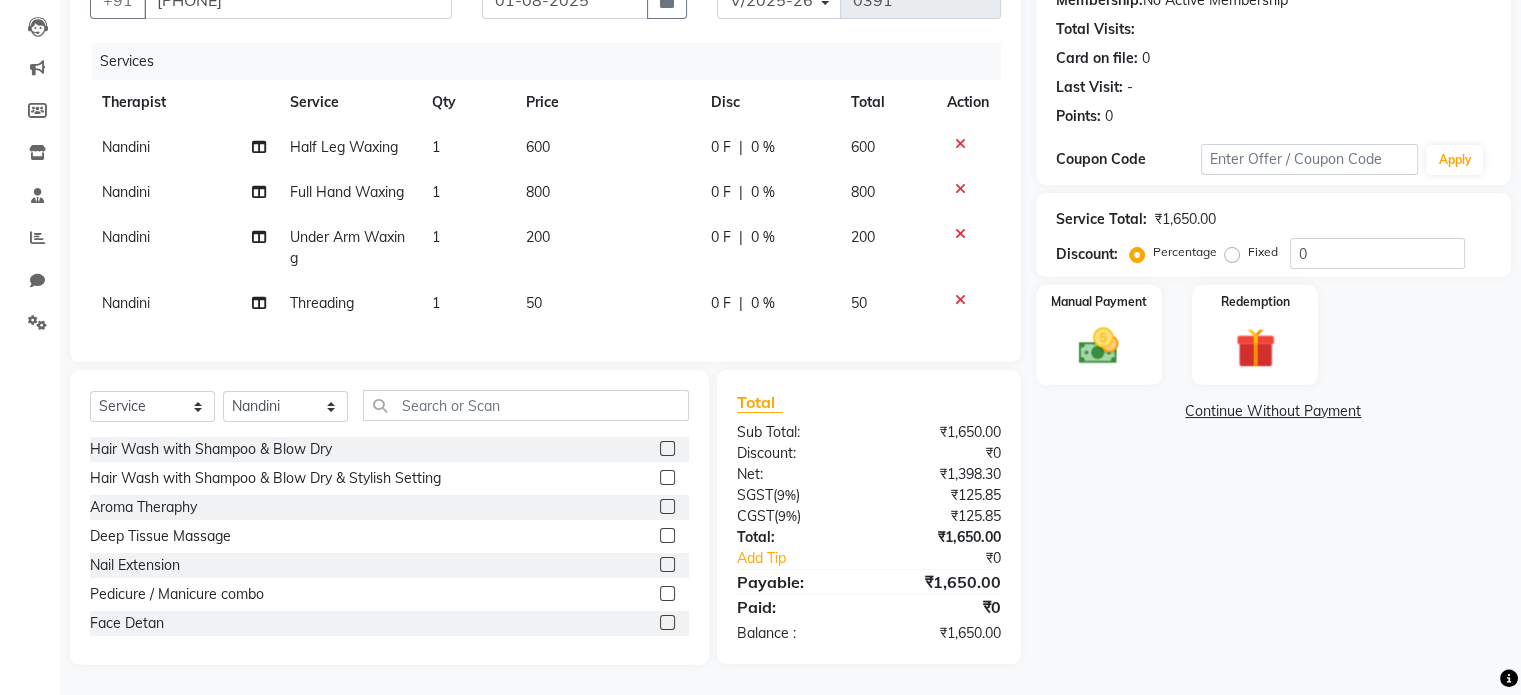 click on "Fixed" 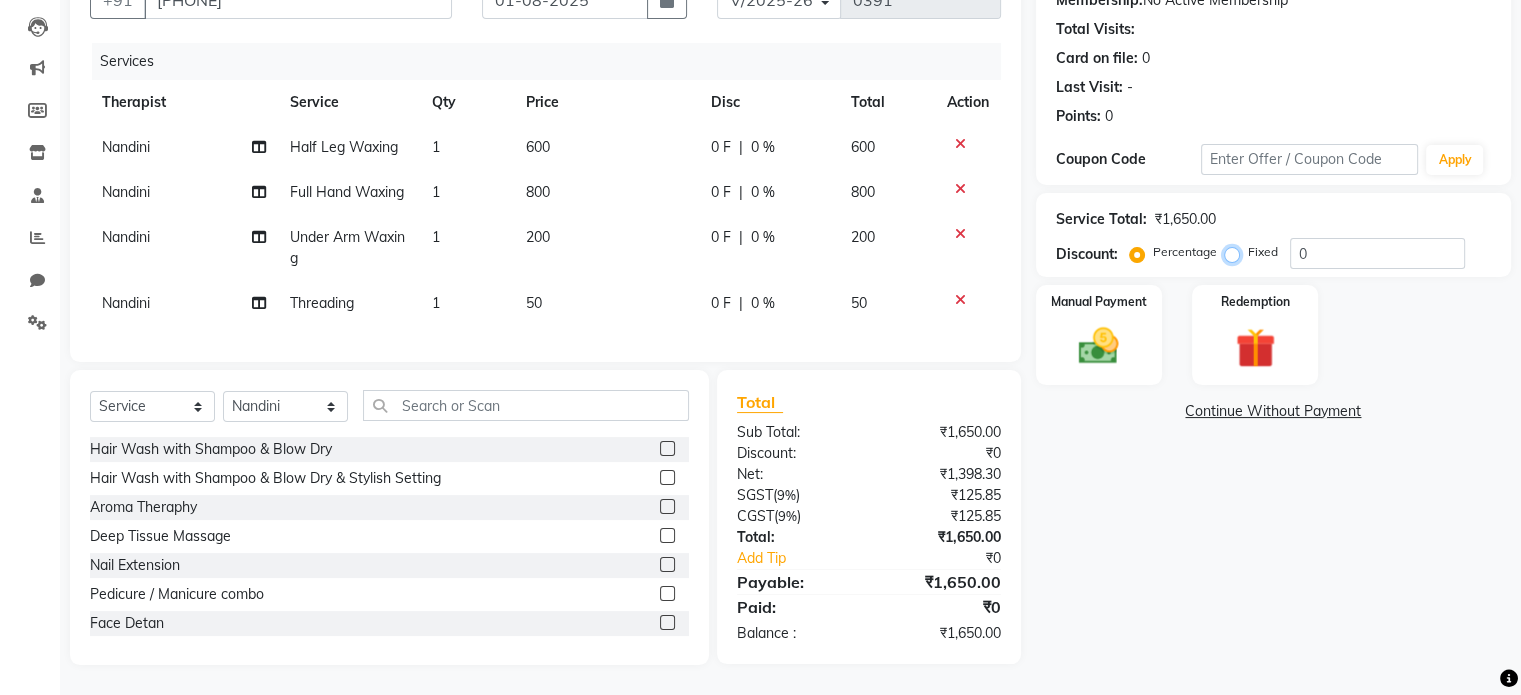 click on "Fixed" at bounding box center [1236, 252] 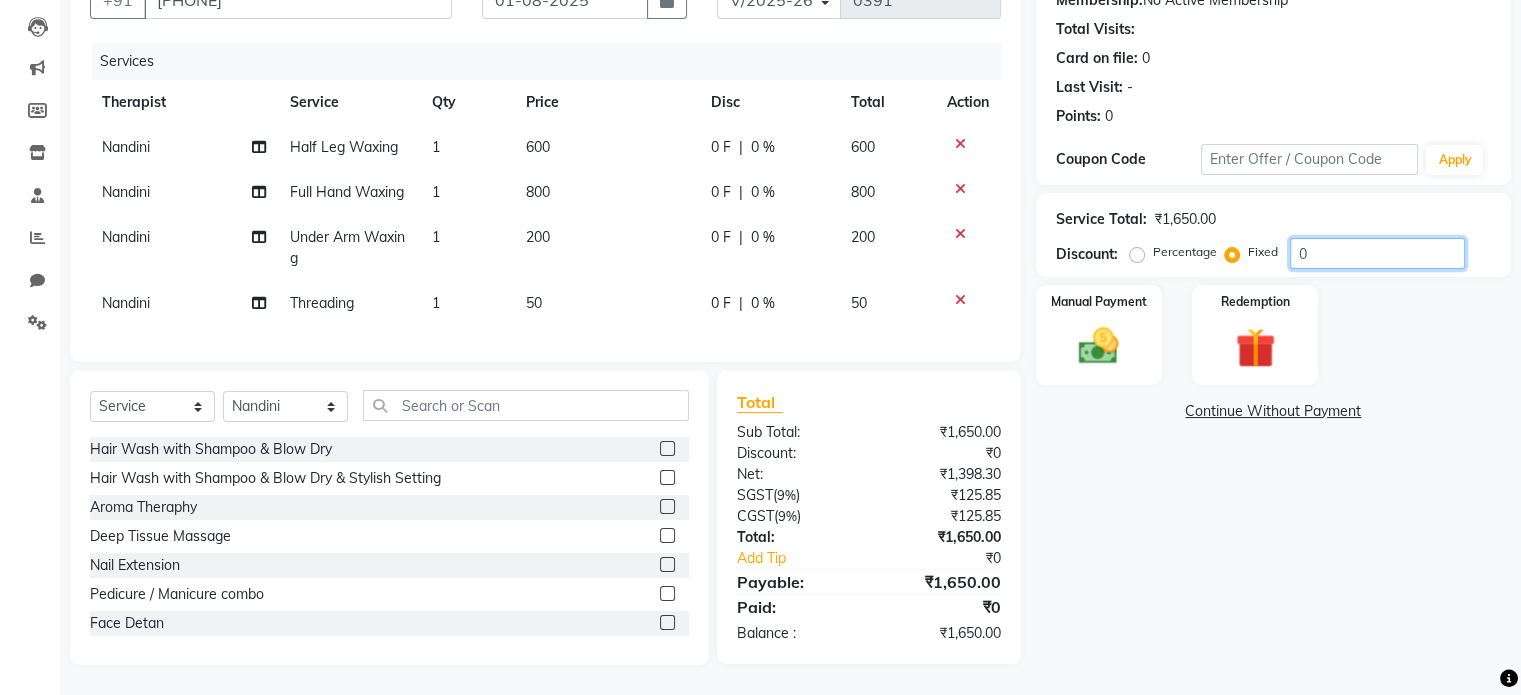 click on "0" 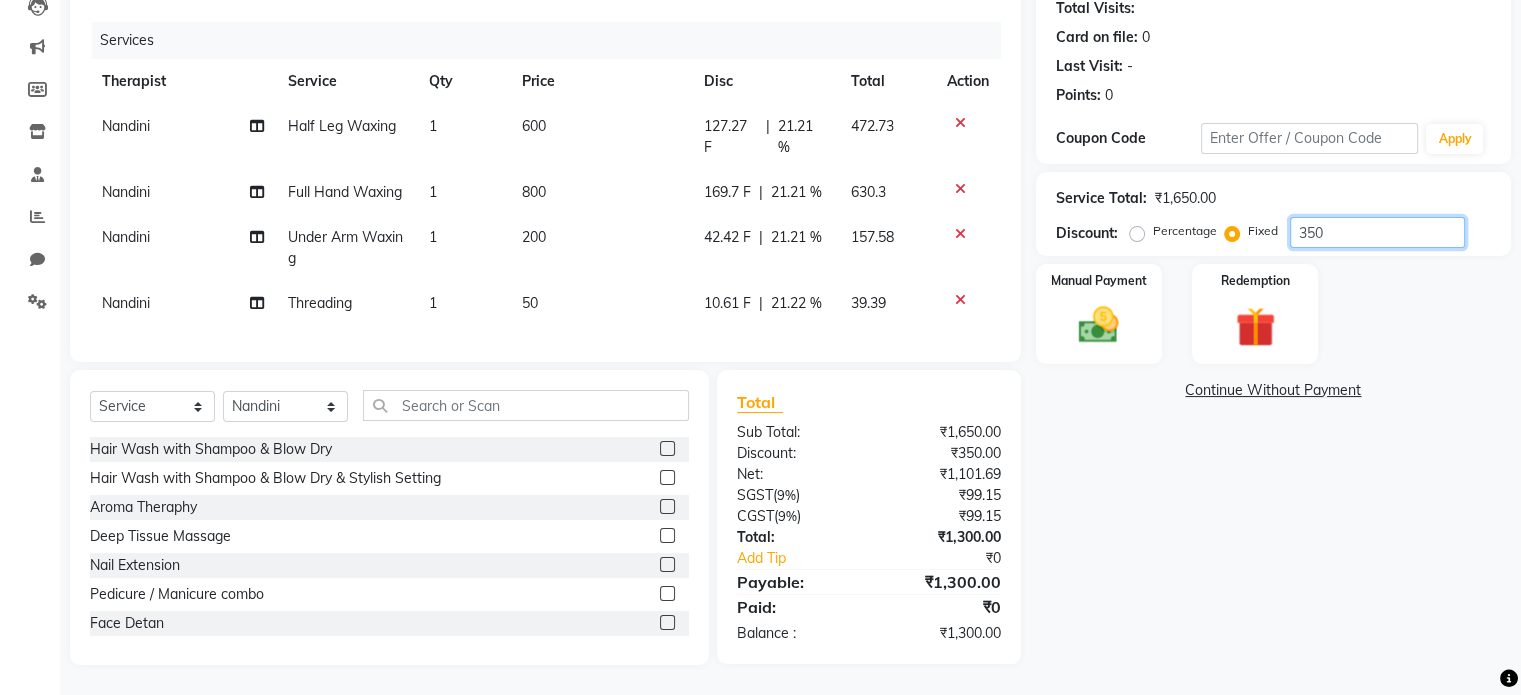 scroll, scrollTop: 284, scrollLeft: 0, axis: vertical 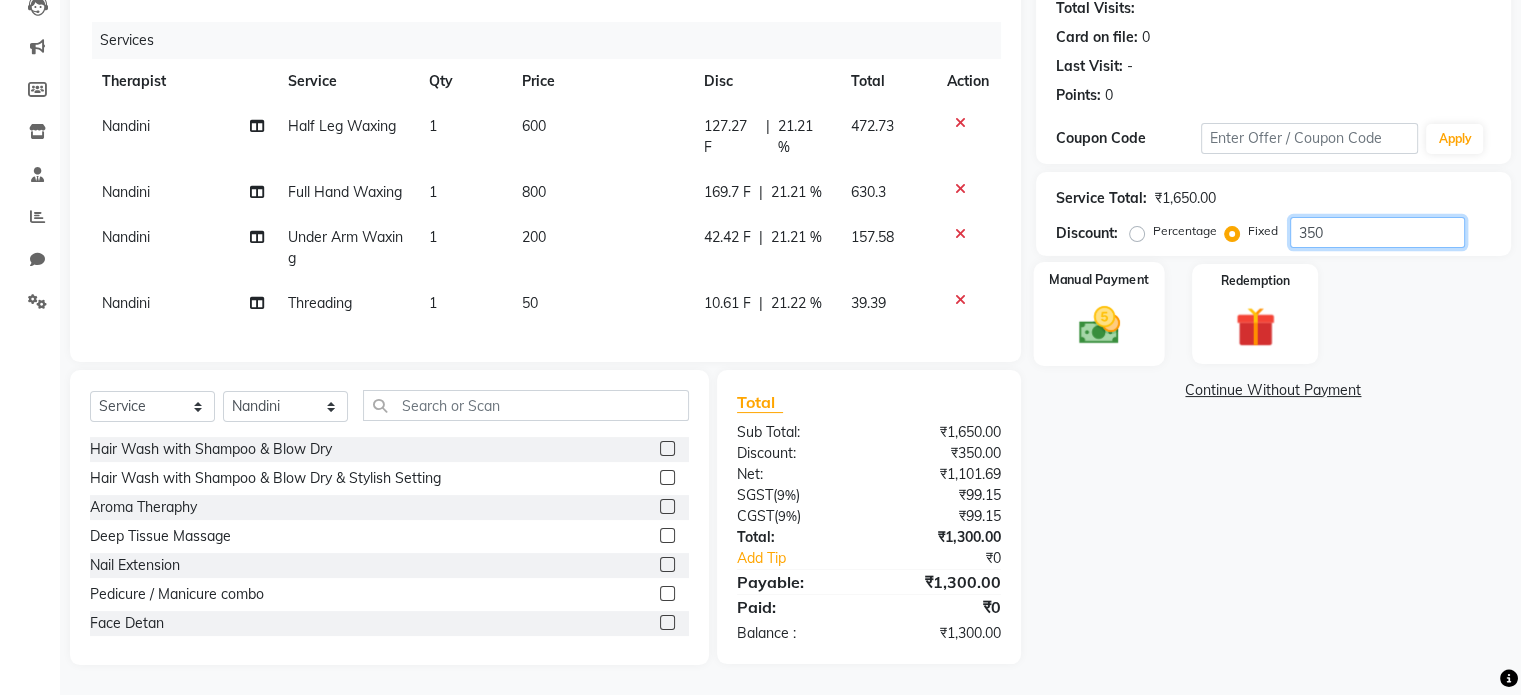 type on "350" 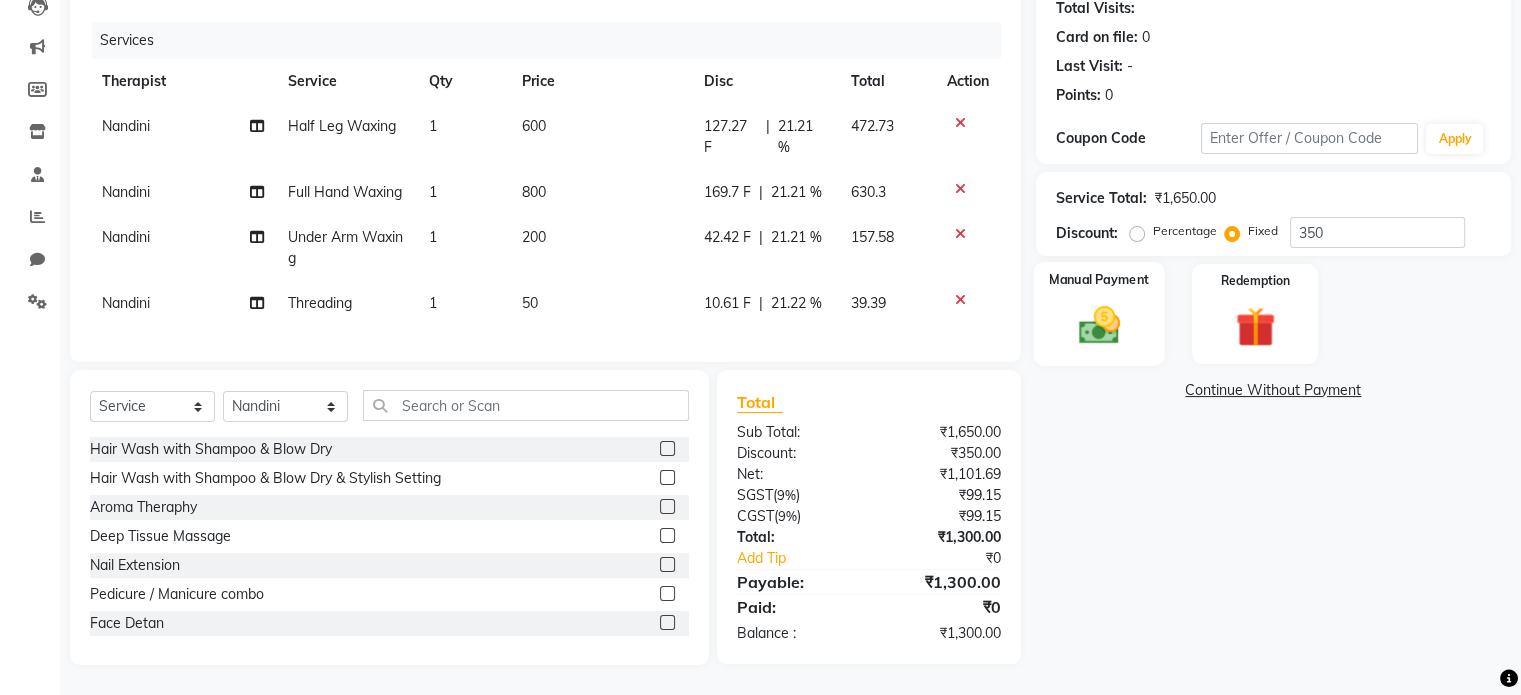 click 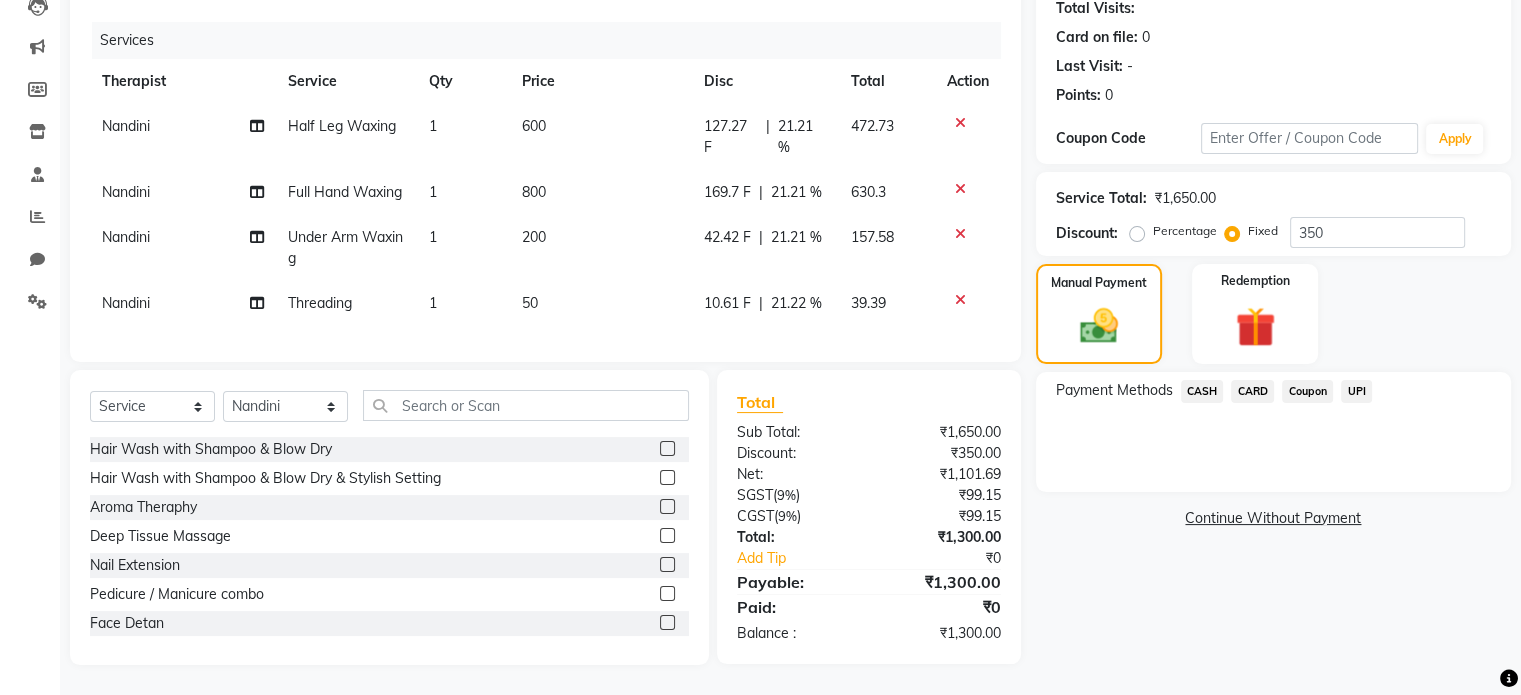 click on "CASH" 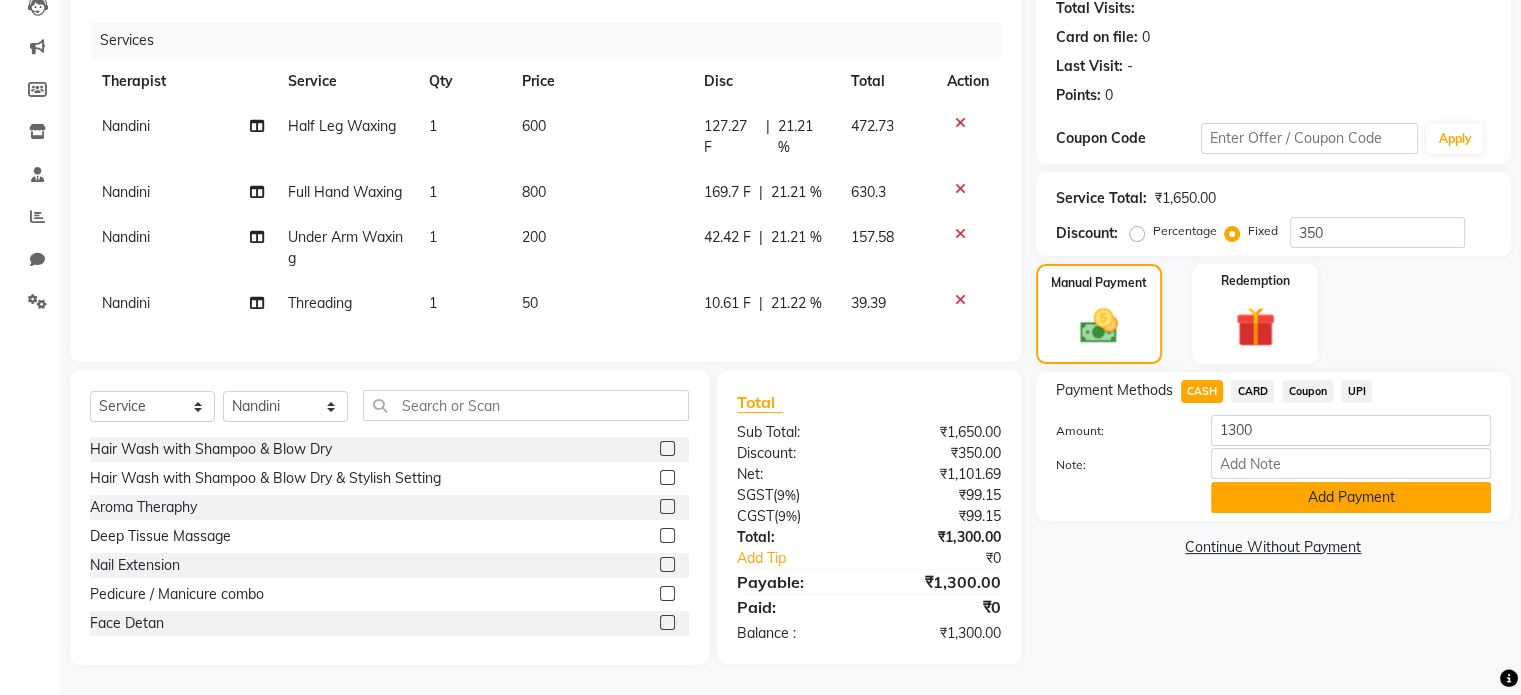 click on "Add Payment" 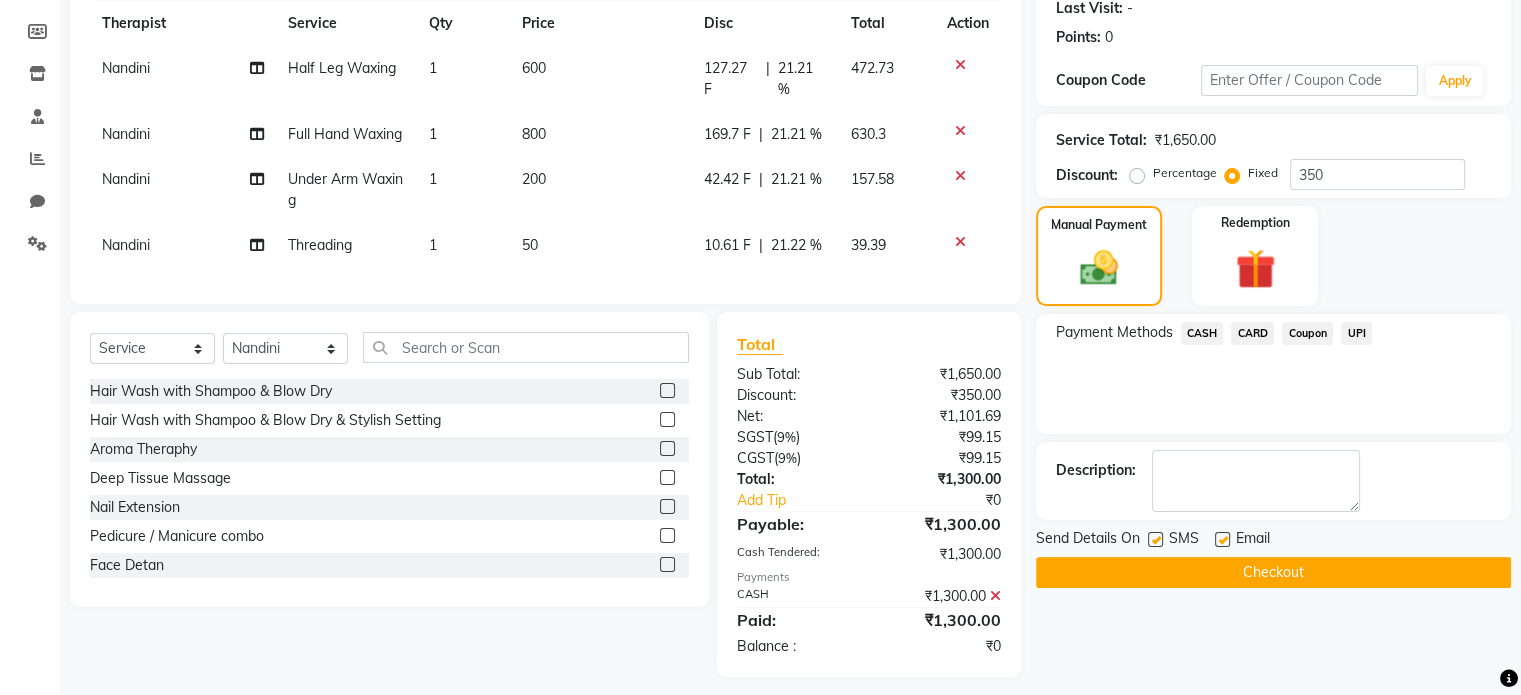 scroll, scrollTop: 353, scrollLeft: 0, axis: vertical 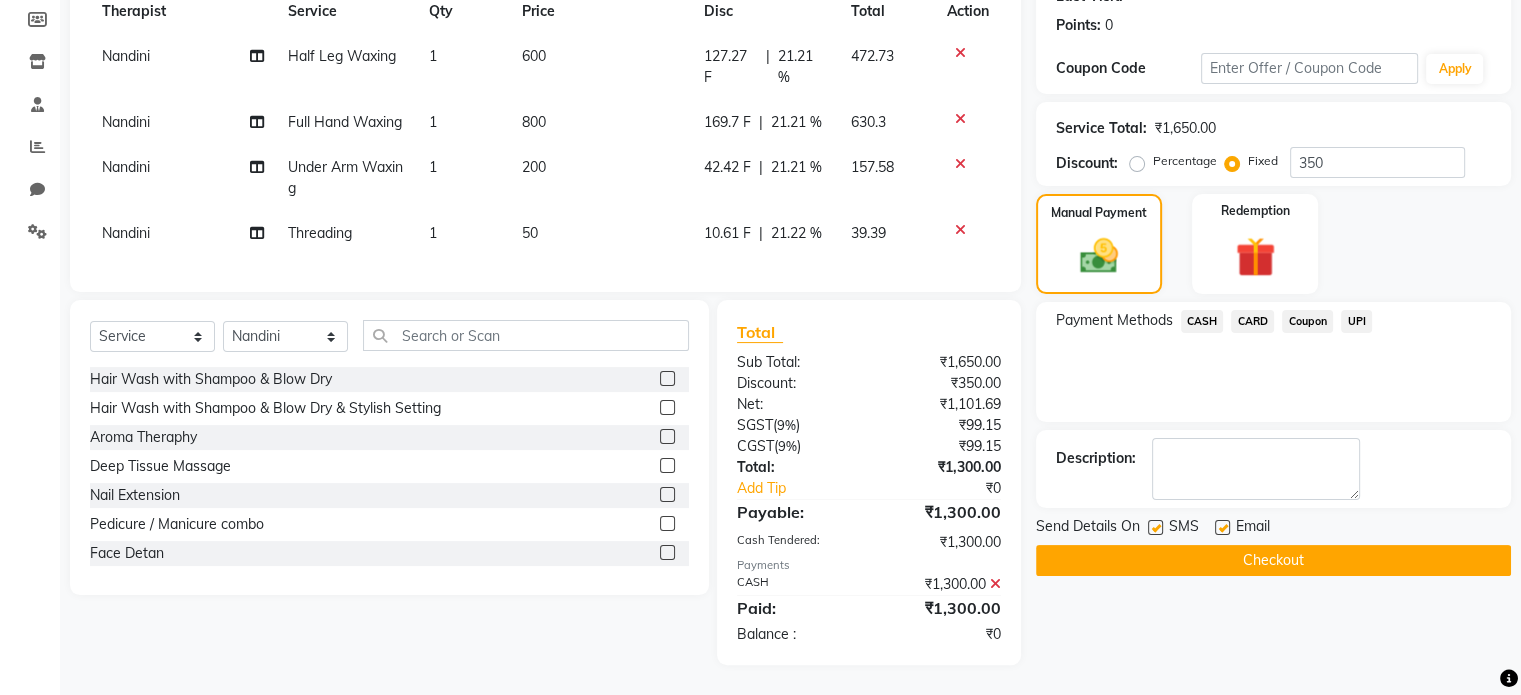 click on "Checkout" 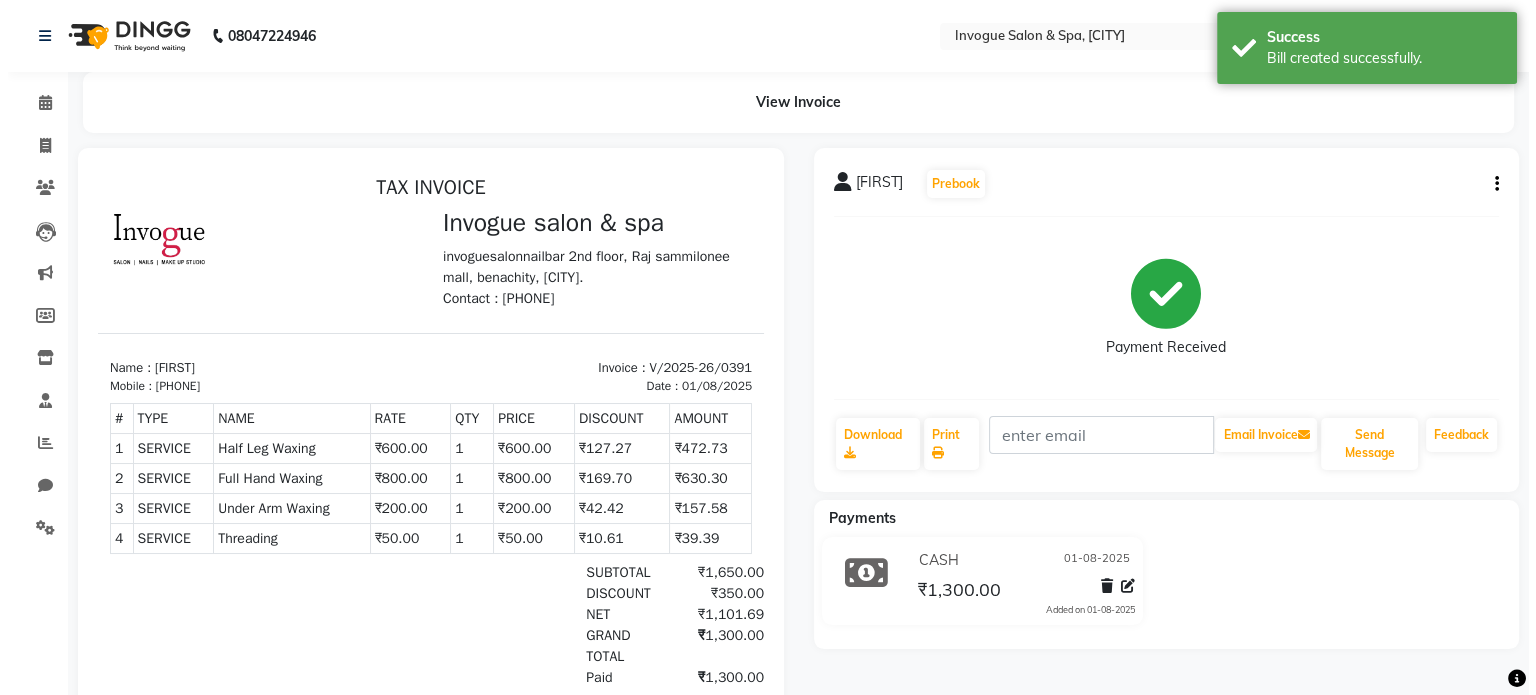 scroll, scrollTop: 0, scrollLeft: 0, axis: both 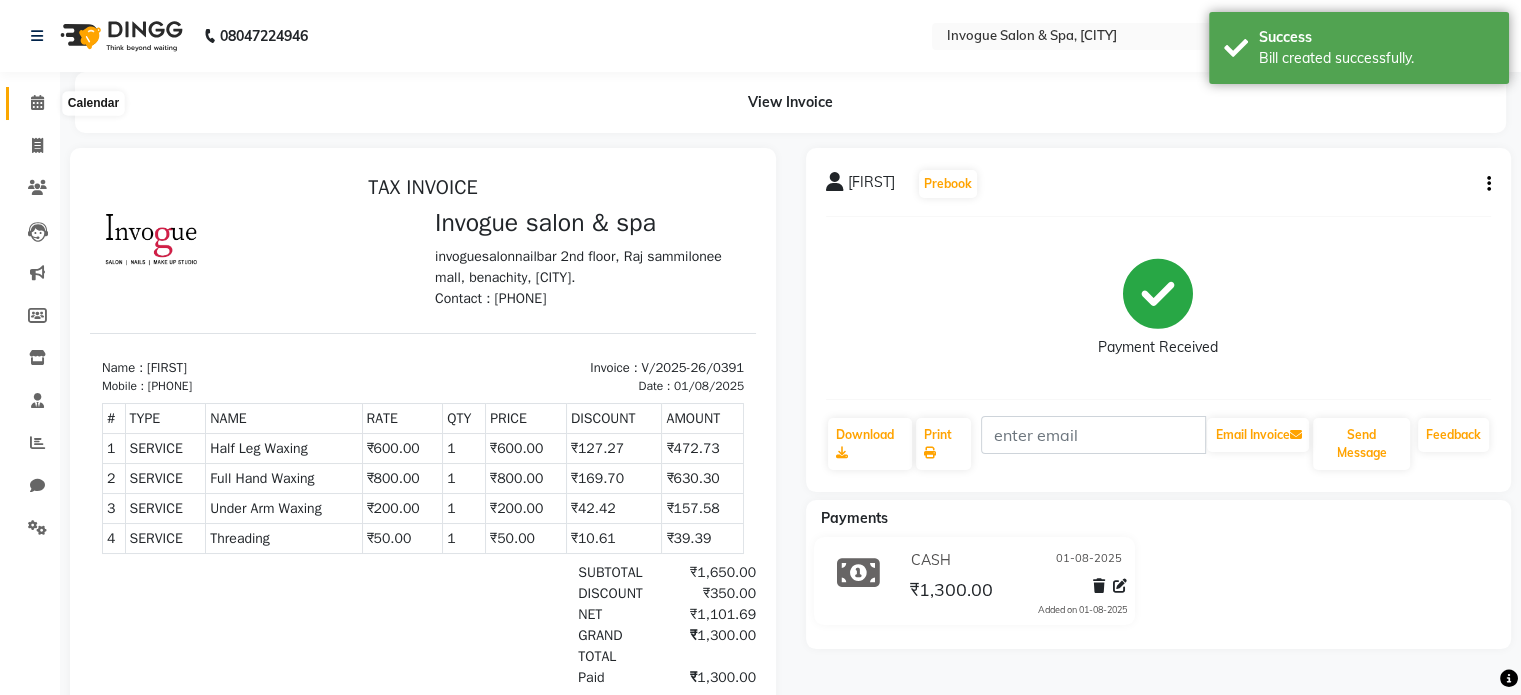 click 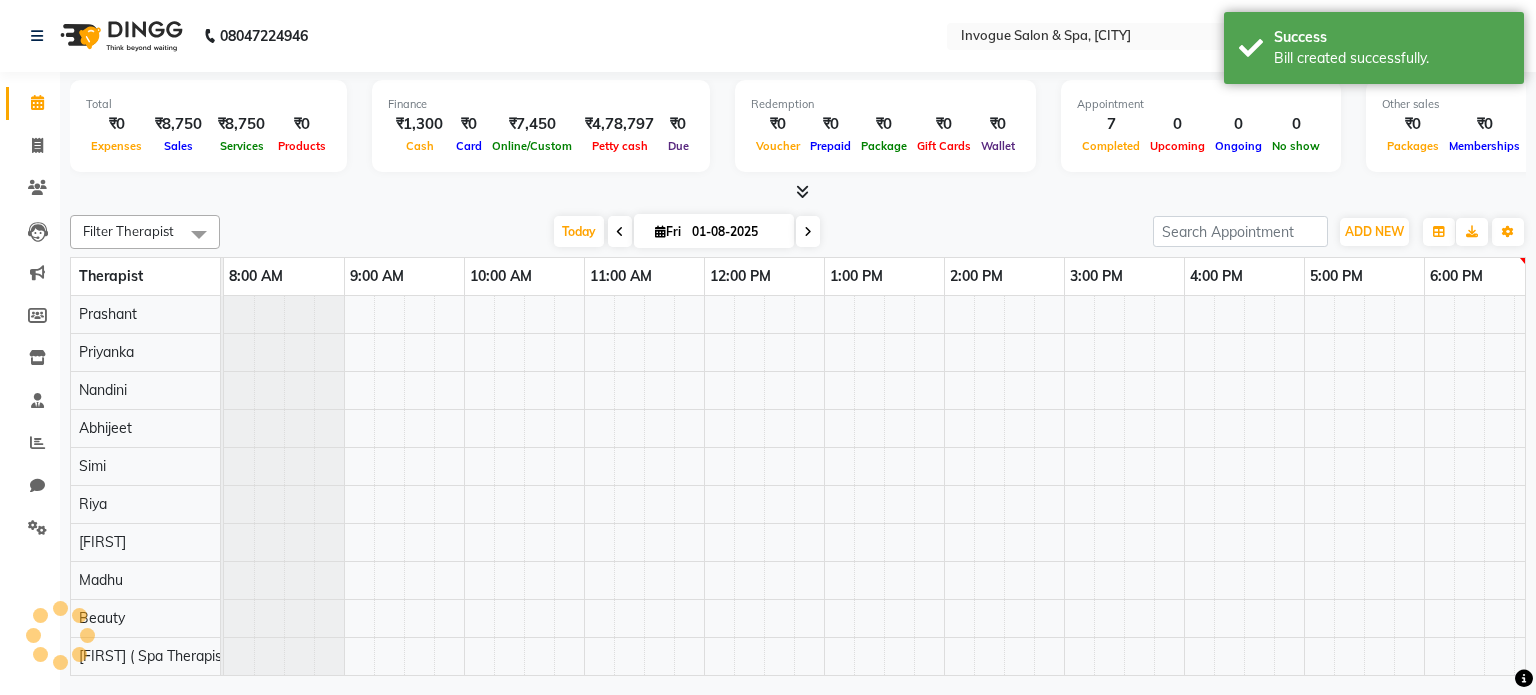 scroll, scrollTop: 0, scrollLeft: 0, axis: both 